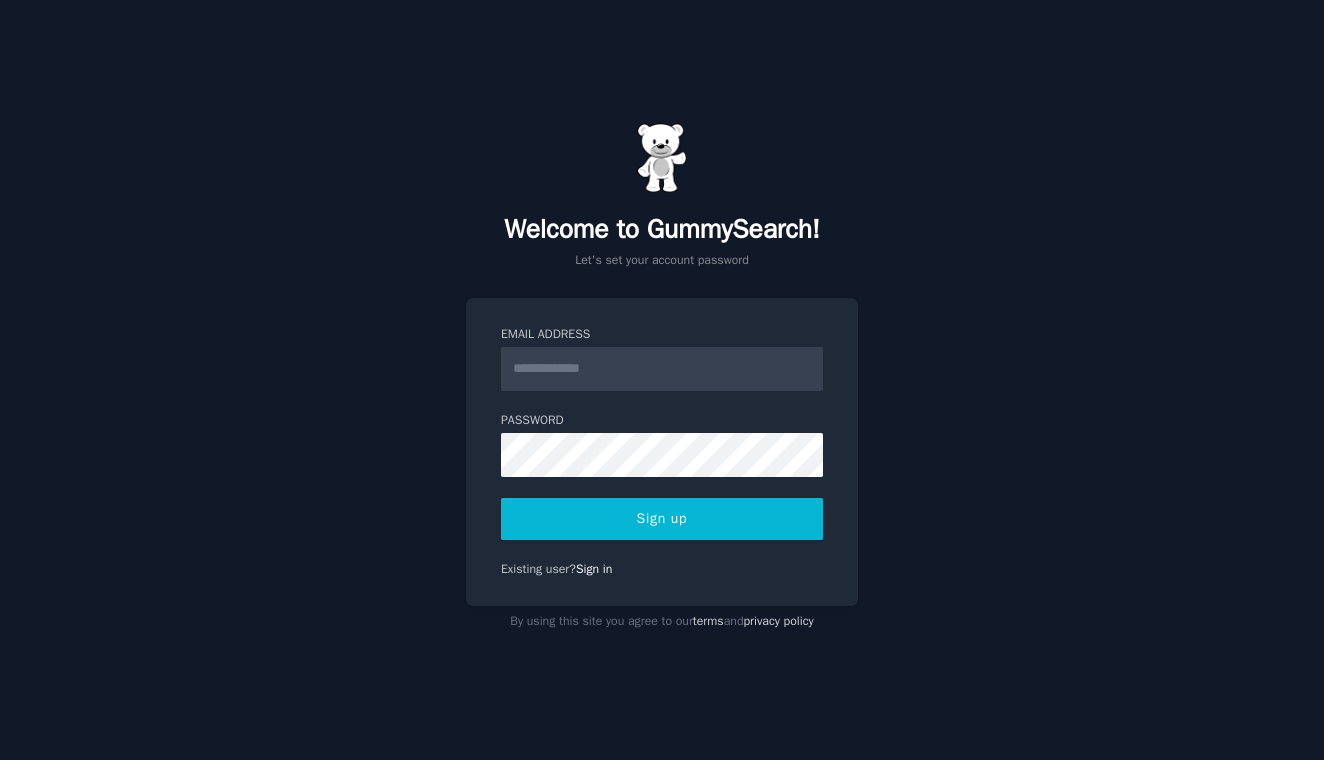scroll, scrollTop: 0, scrollLeft: 0, axis: both 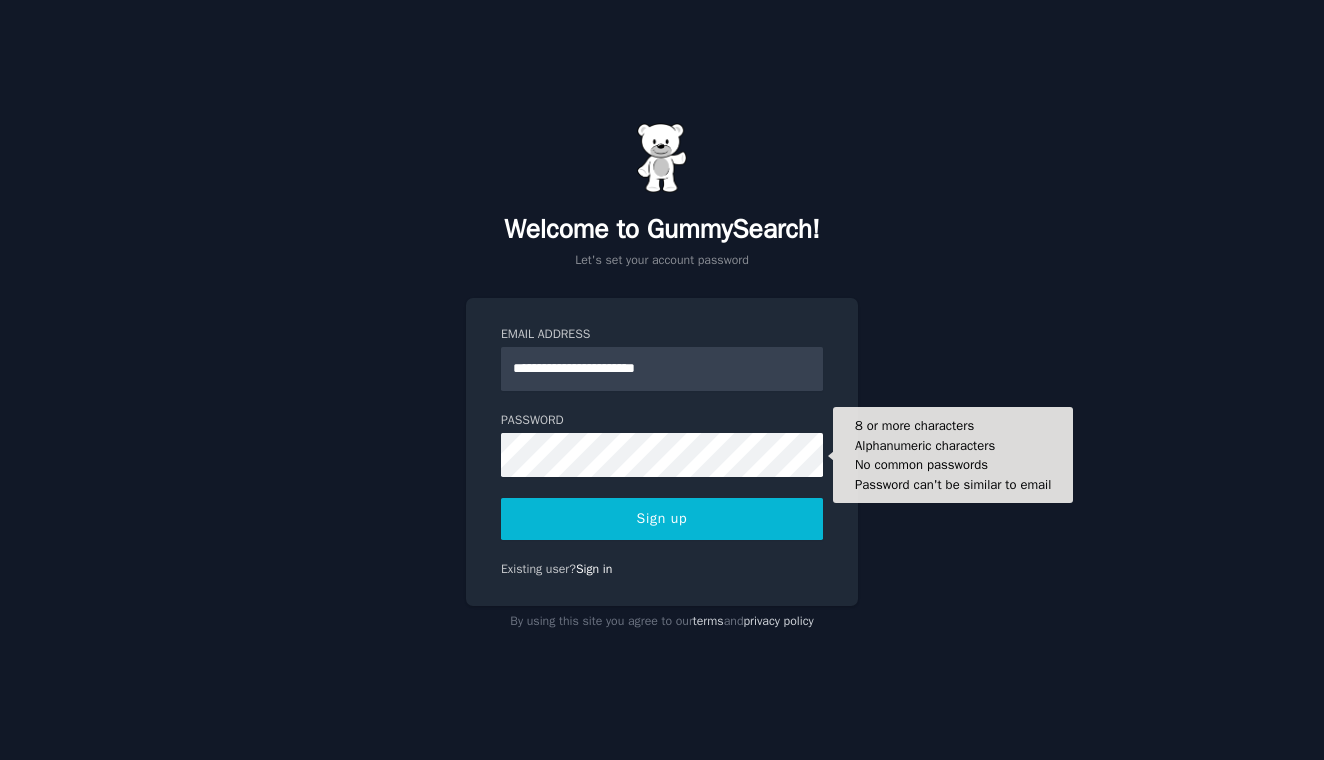 type on "**********" 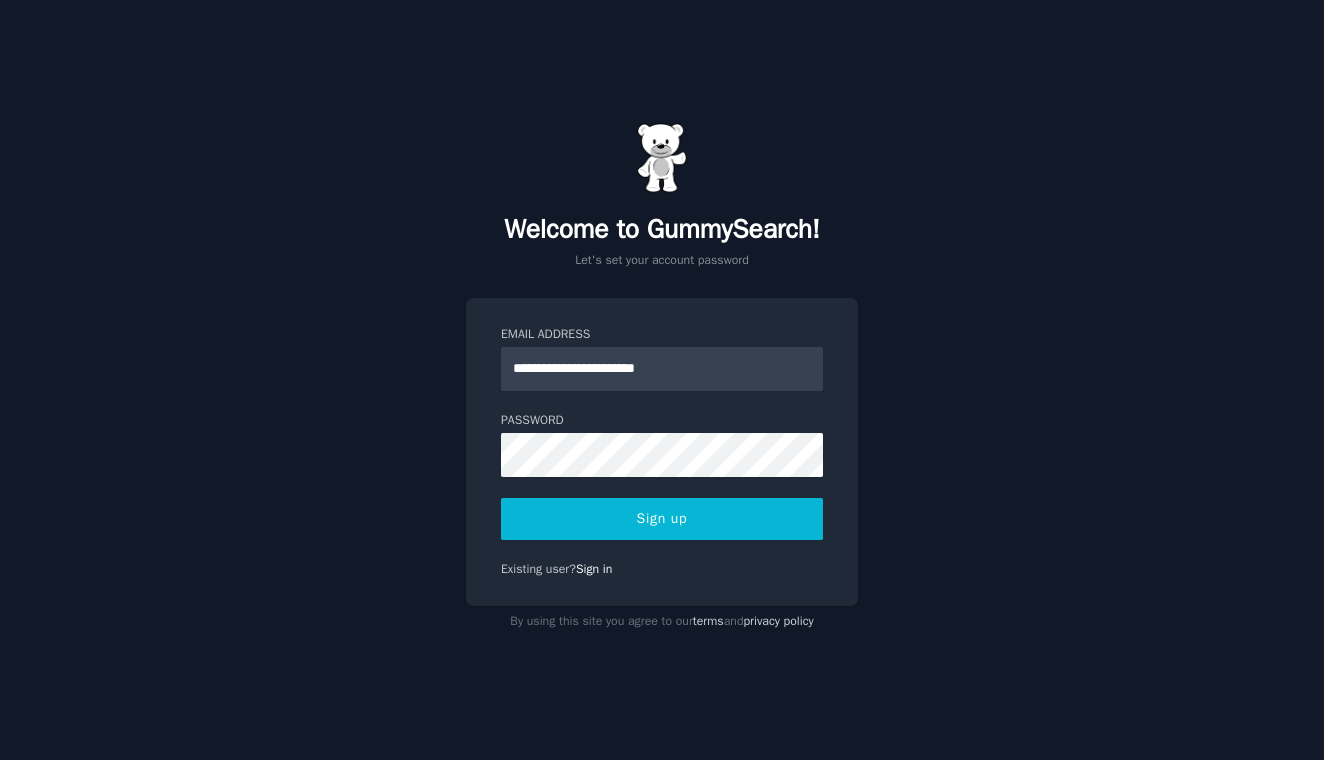 click on "Sign up" at bounding box center (662, 519) 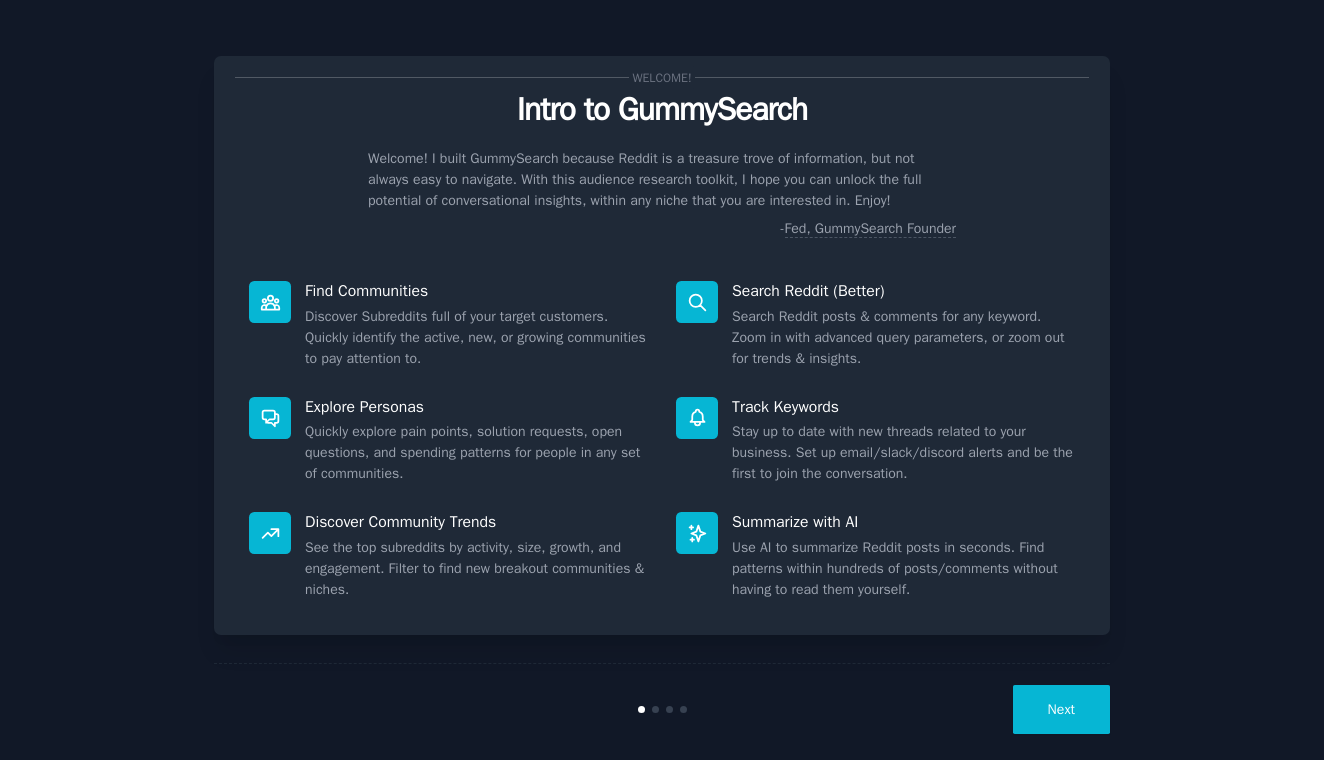 scroll, scrollTop: 0, scrollLeft: 0, axis: both 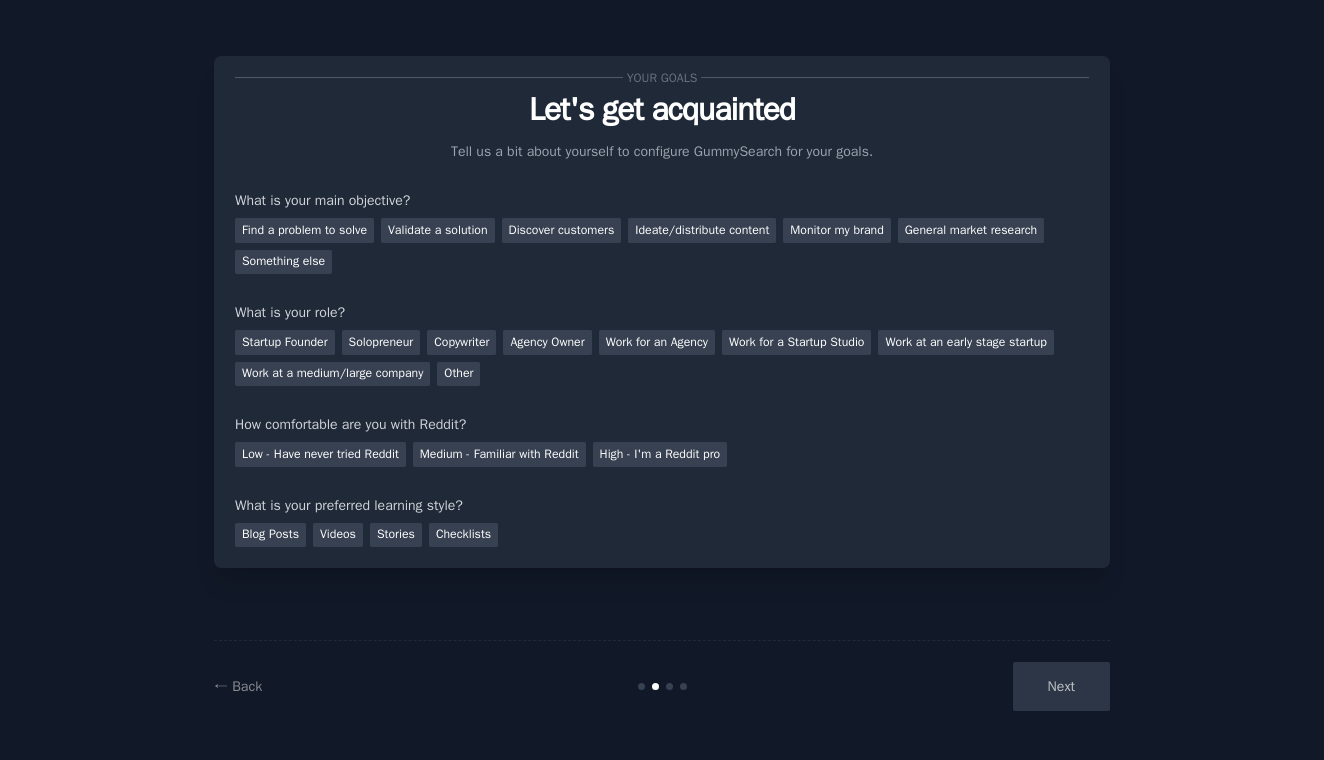 click on "← Back Next" at bounding box center [662, 686] 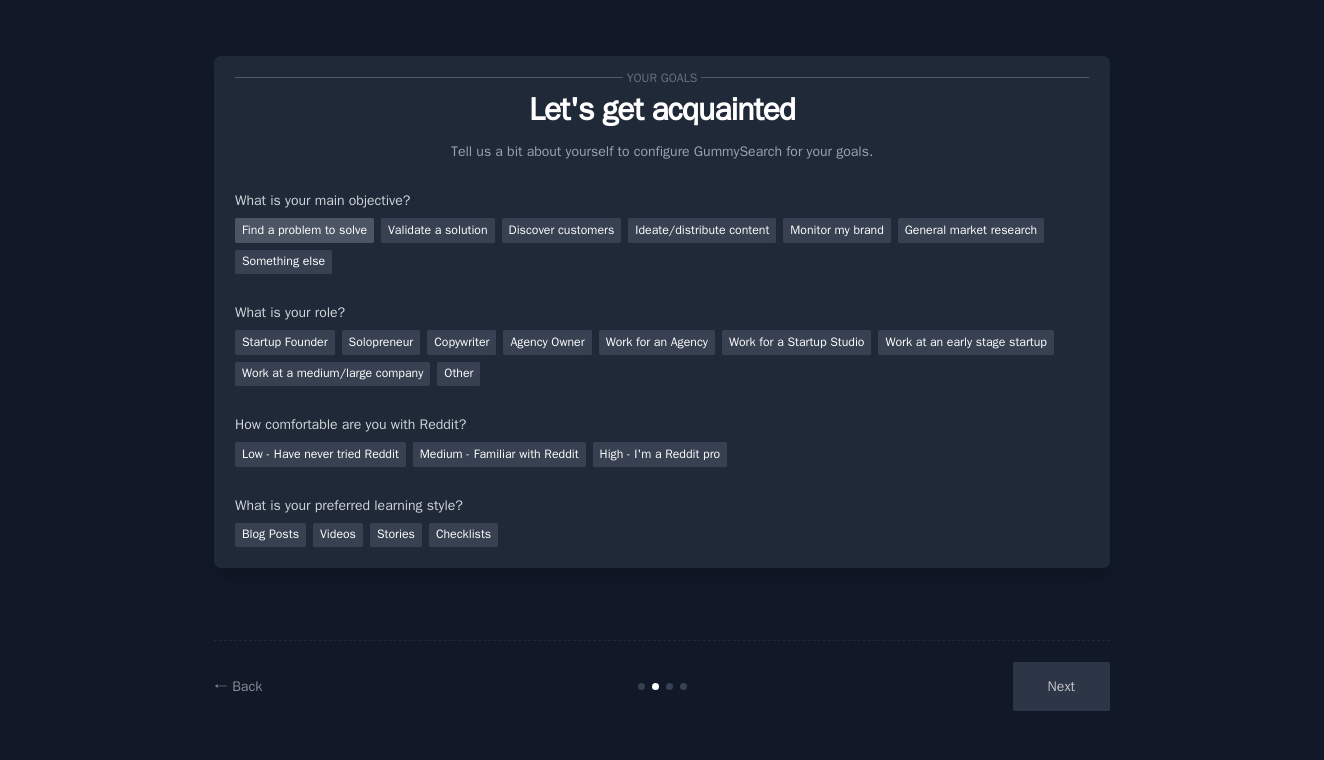 click on "Find a problem to solve" at bounding box center [304, 230] 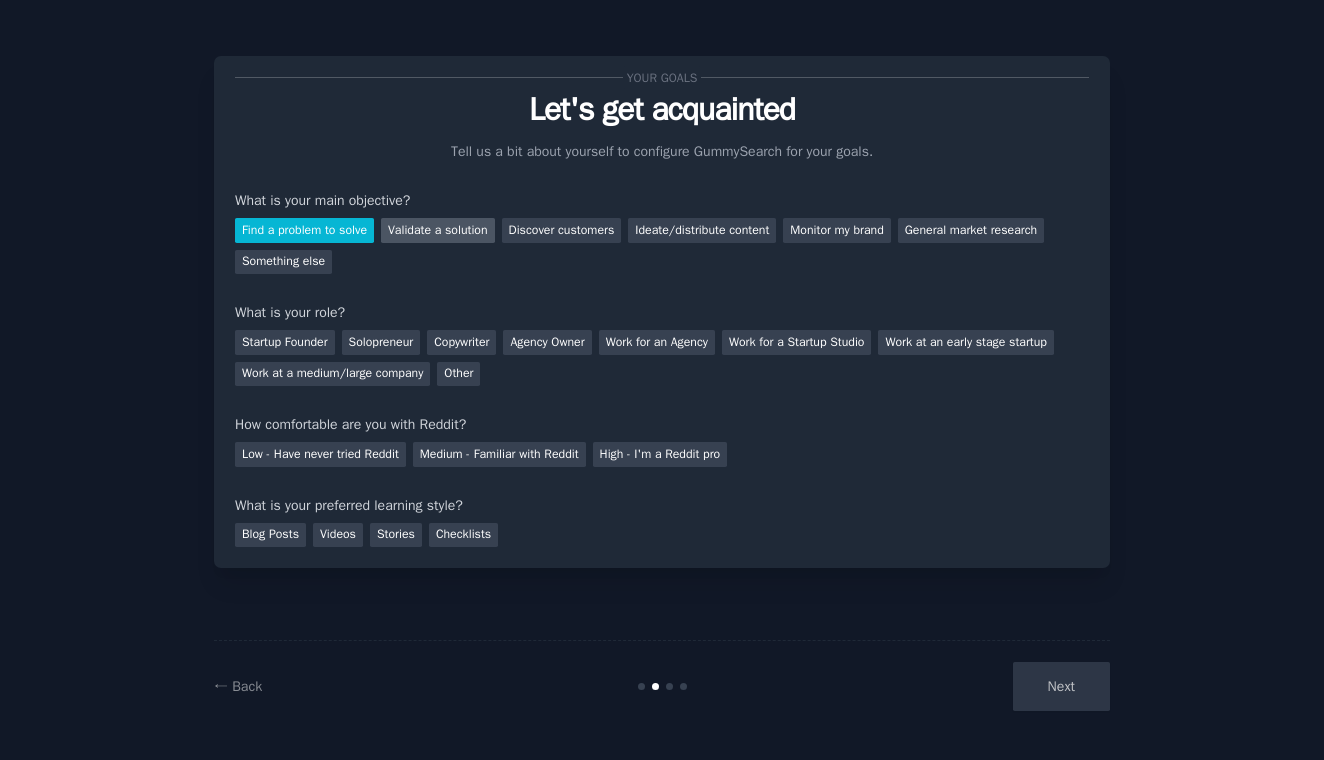 click on "Validate a solution" at bounding box center (438, 230) 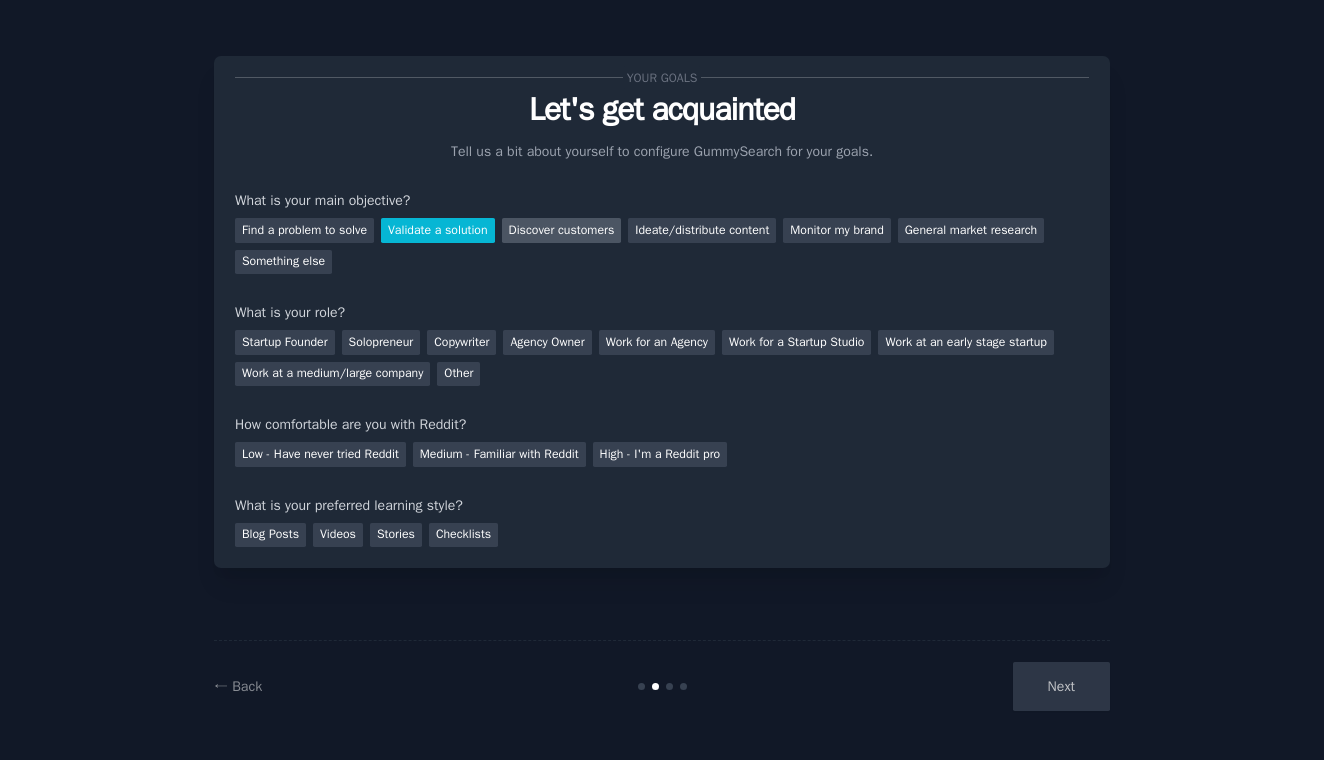 click on "Discover customers" at bounding box center (562, 230) 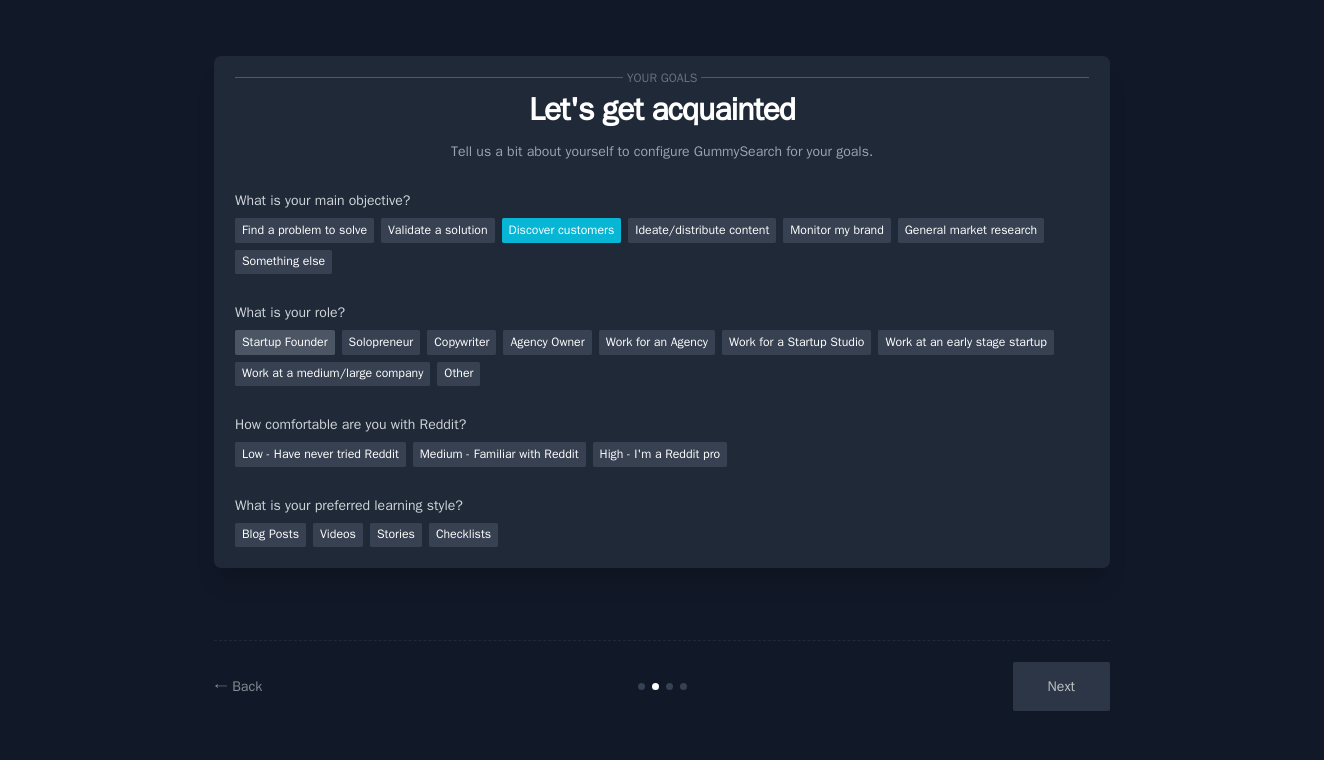 click on "Startup Founder" at bounding box center [285, 342] 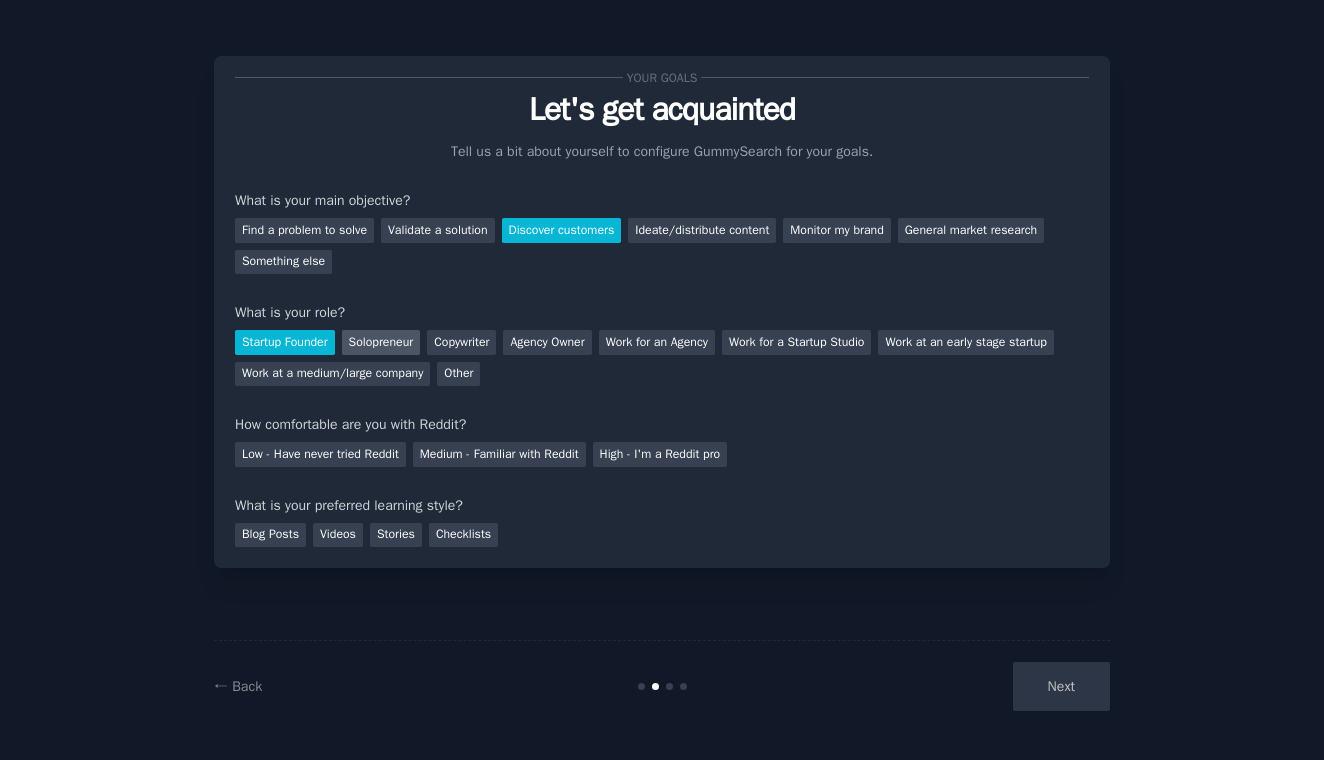 click on "Solopreneur" at bounding box center (381, 342) 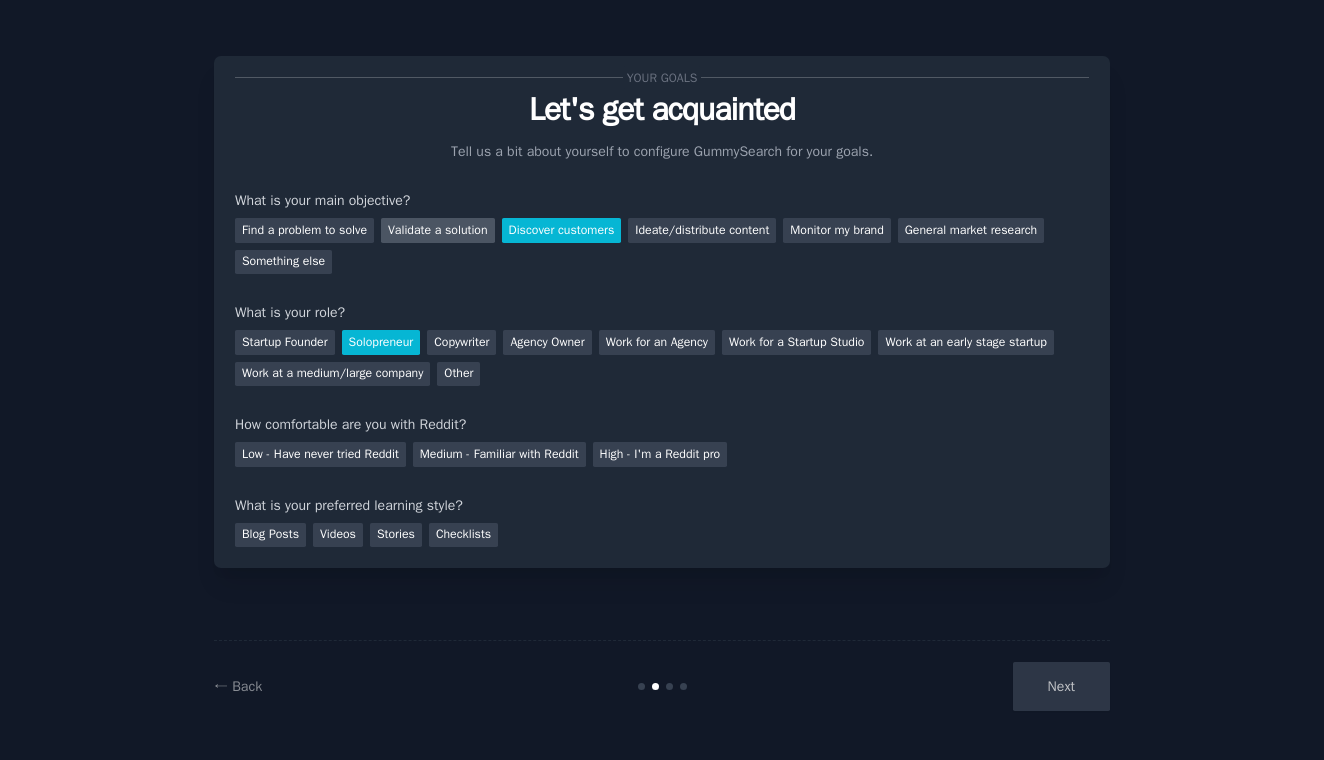 click on "Validate a solution" at bounding box center (438, 230) 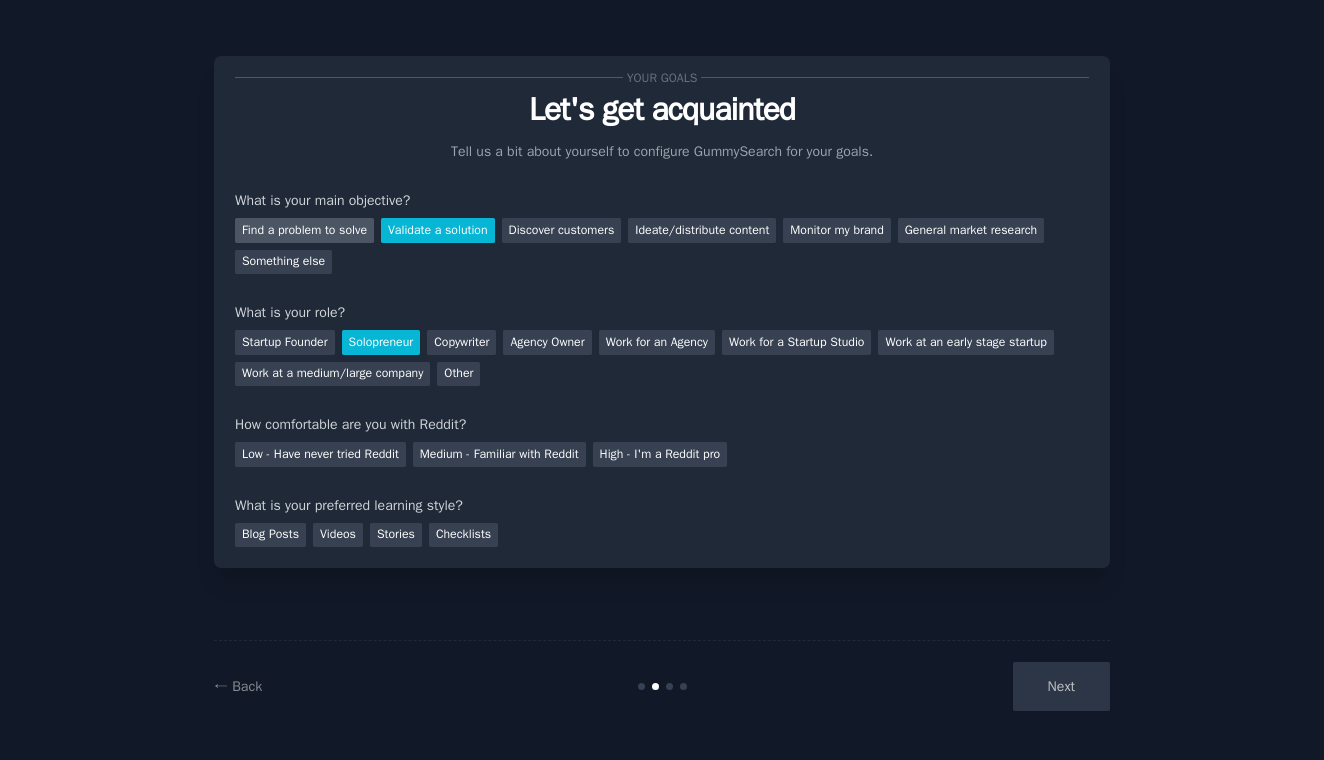 click on "Find a problem to solve" at bounding box center [304, 230] 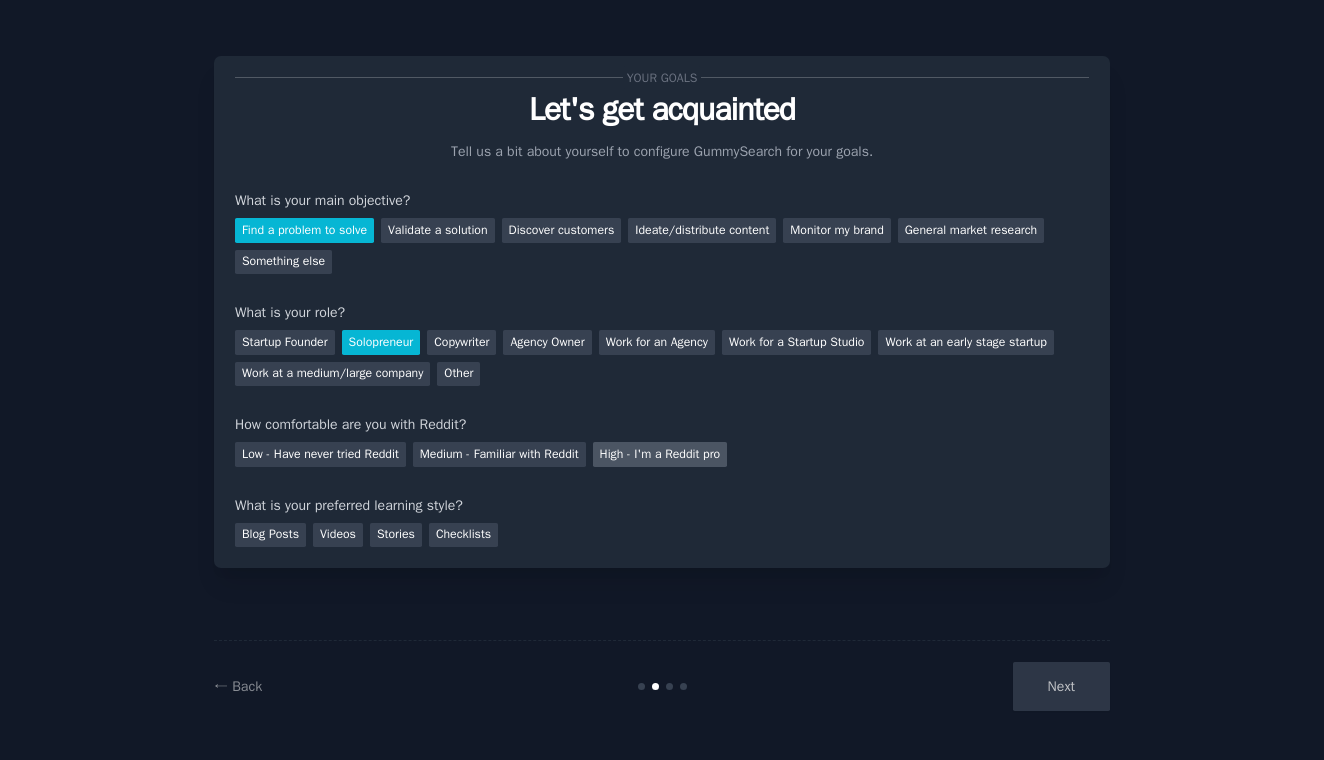 click on "High - I'm a Reddit pro" at bounding box center (660, 454) 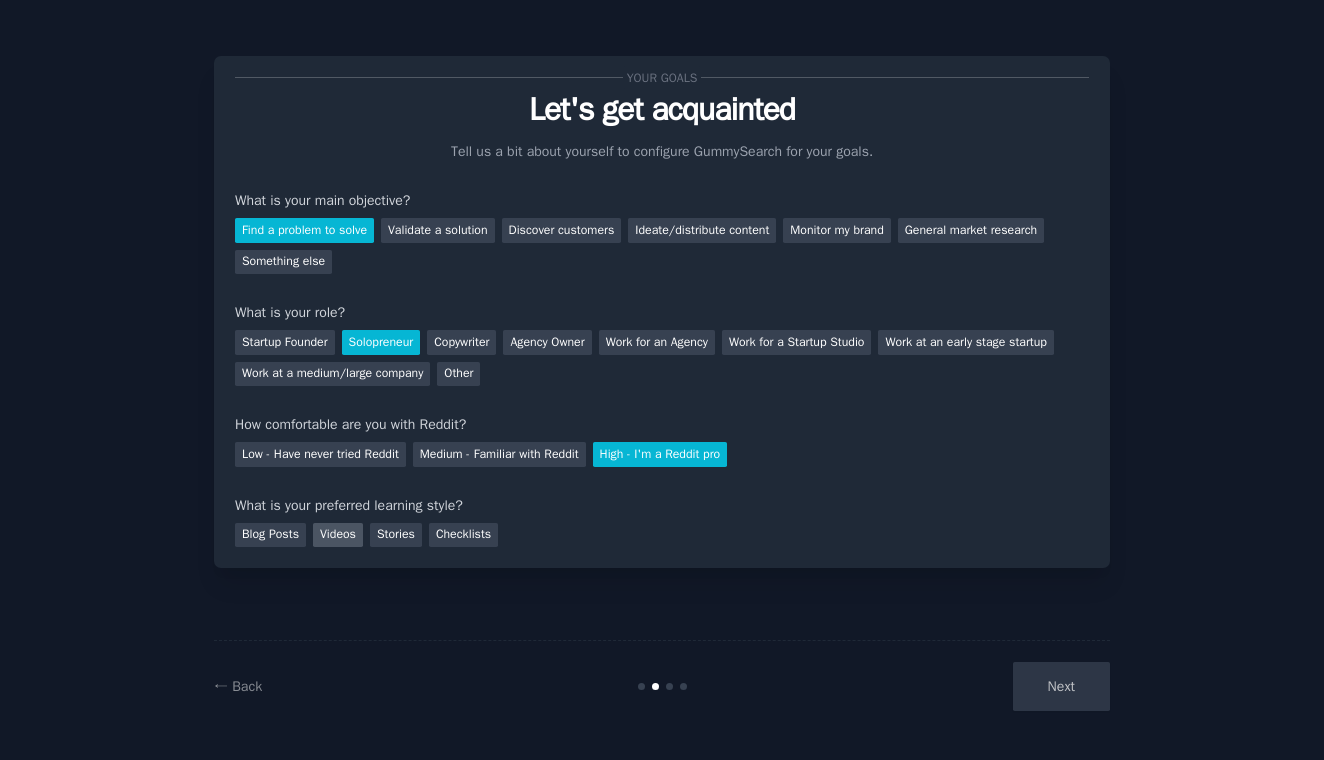 click on "Videos" at bounding box center [338, 535] 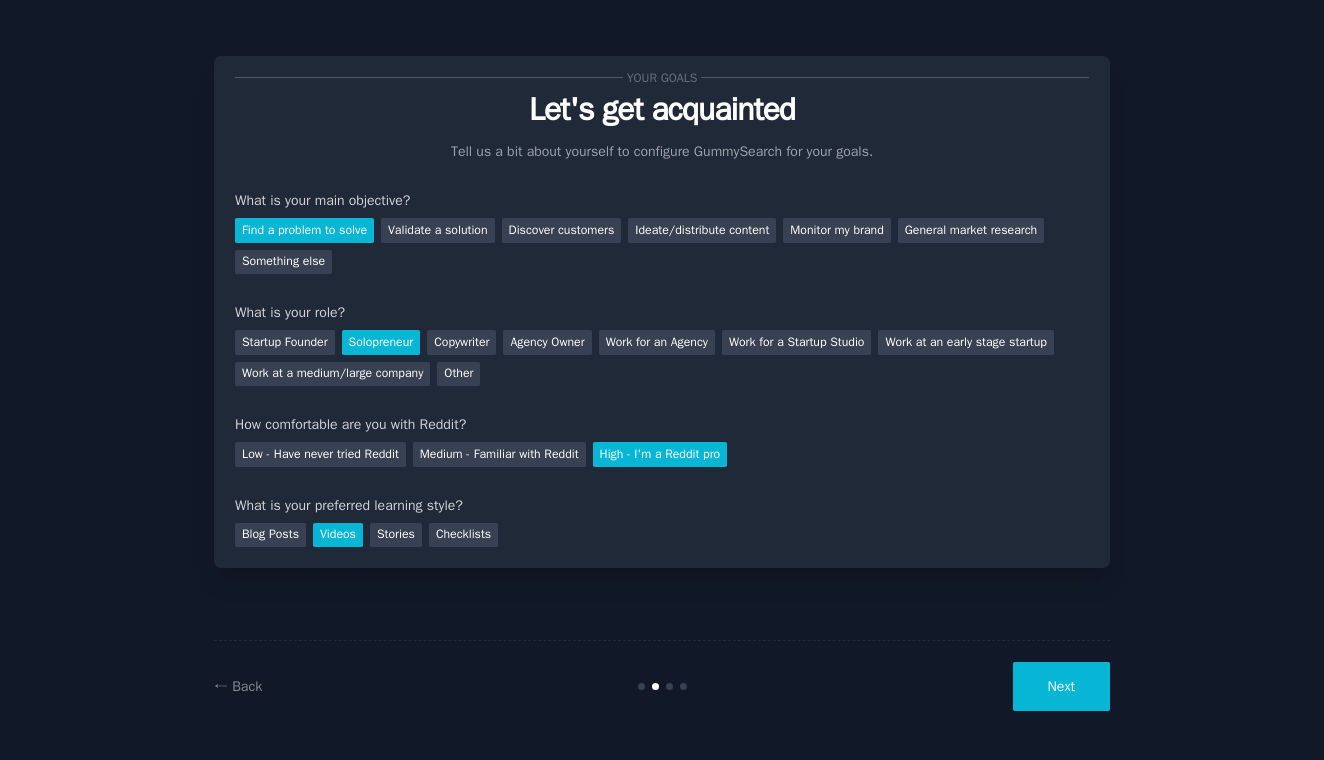 click on "Next" at bounding box center (1061, 686) 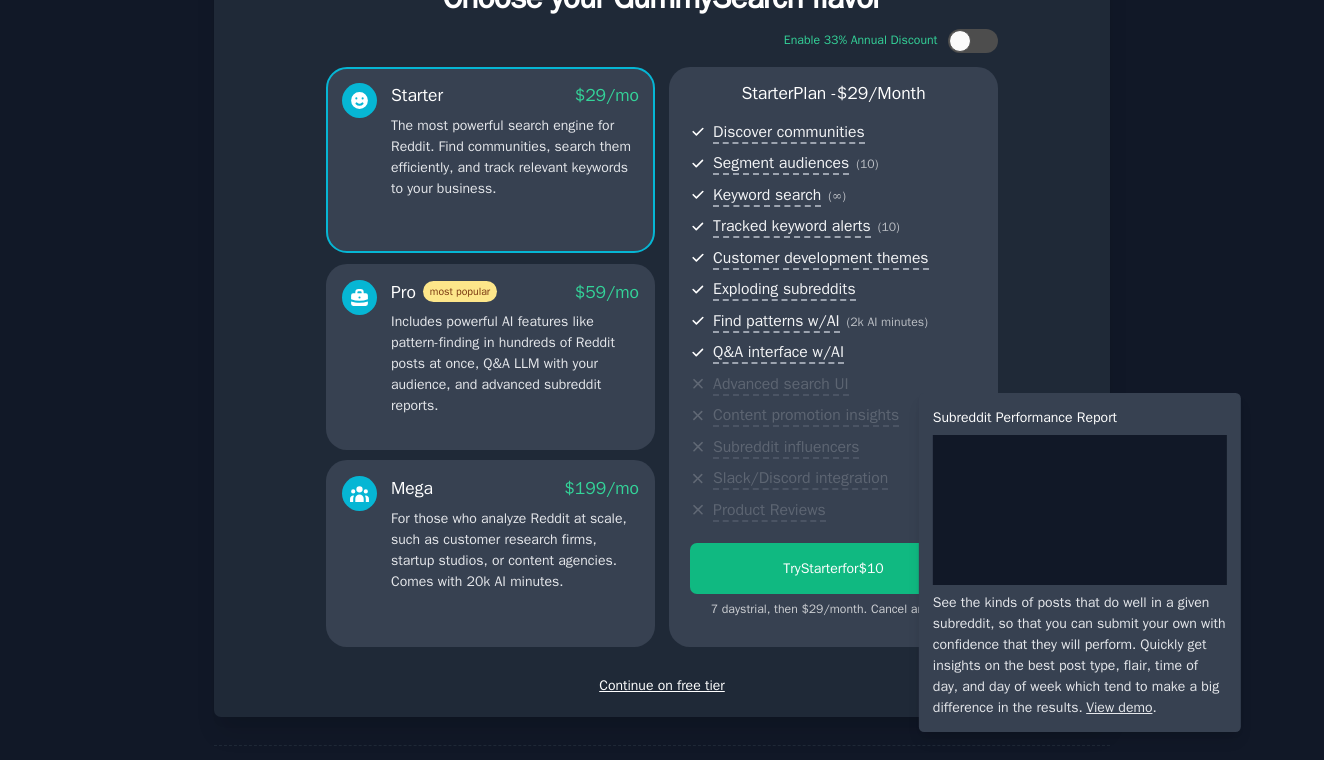 scroll, scrollTop: 114, scrollLeft: 0, axis: vertical 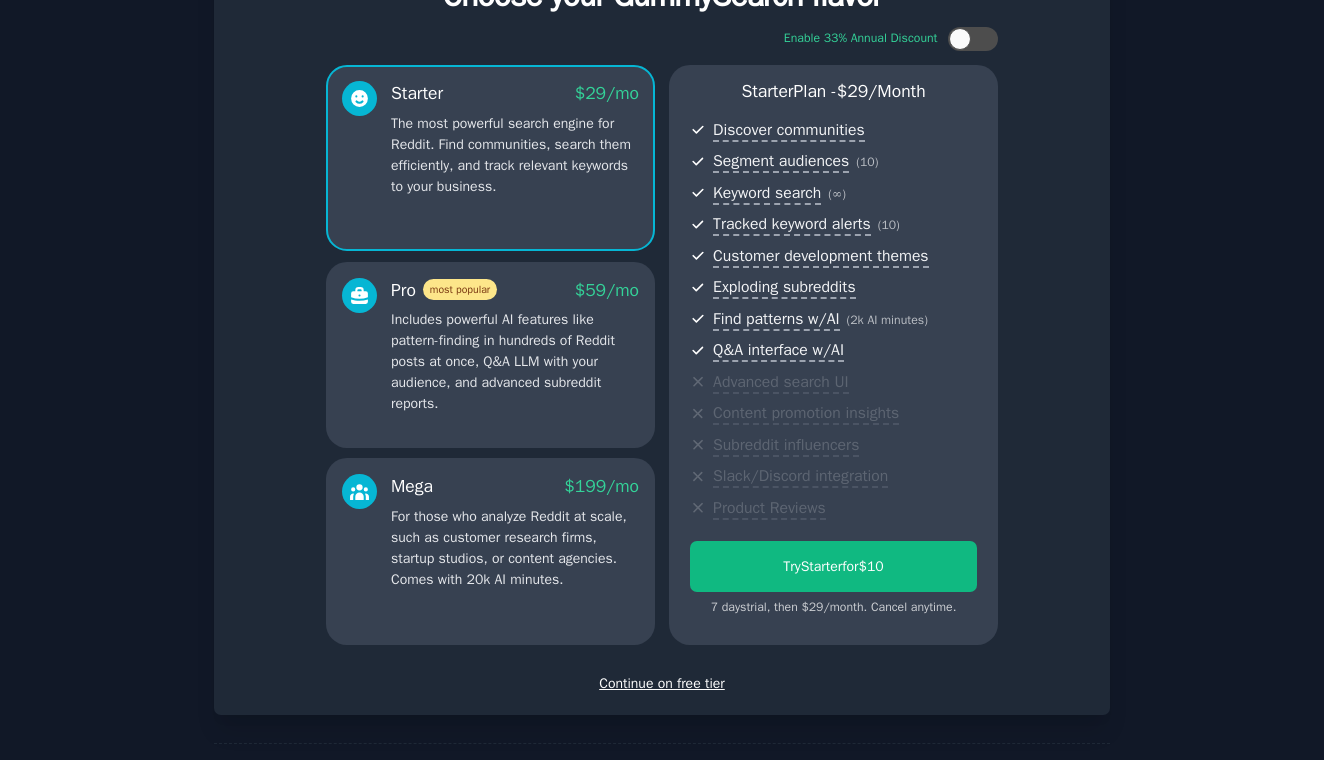 click on "Includes powerful AI features like pattern-finding in hundreds of Reddit posts at once, Q&A LLM with your audience, and advanced subreddit reports." at bounding box center [515, 361] 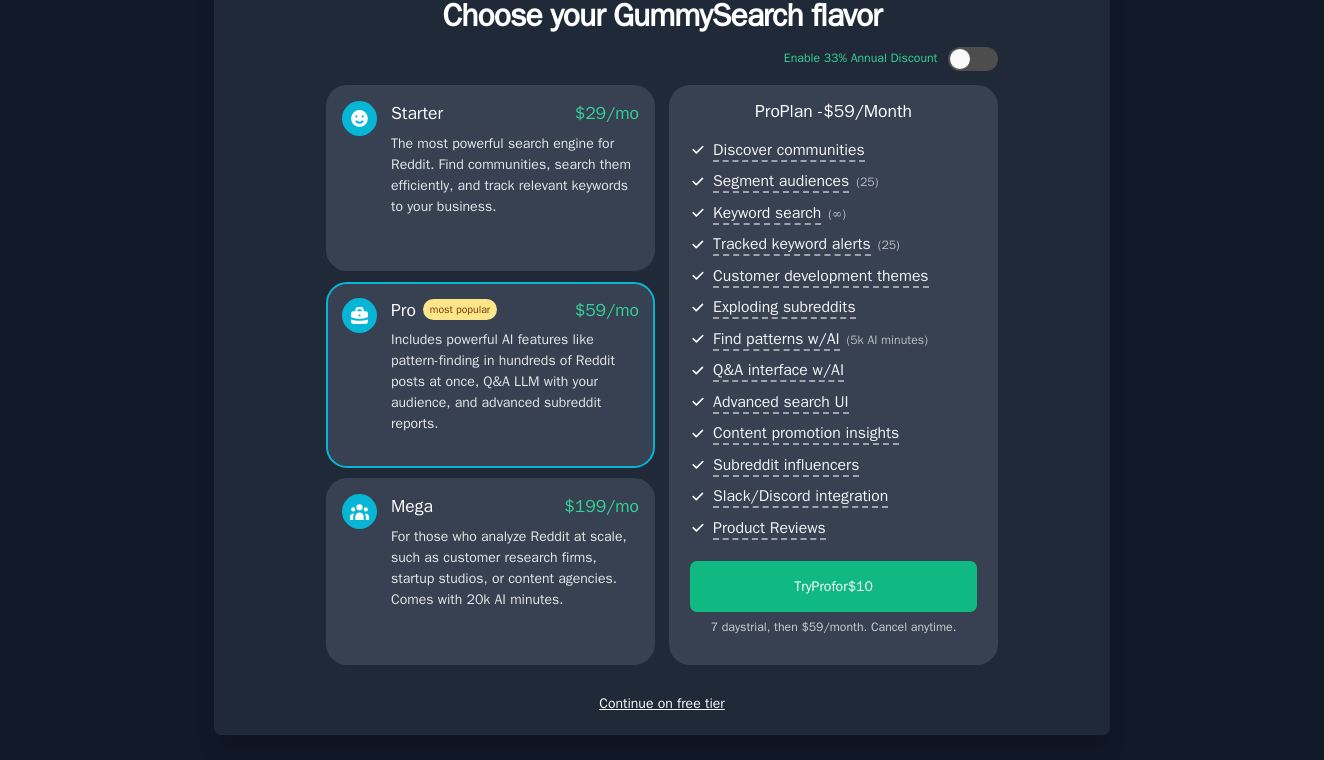 scroll, scrollTop: 96, scrollLeft: 0, axis: vertical 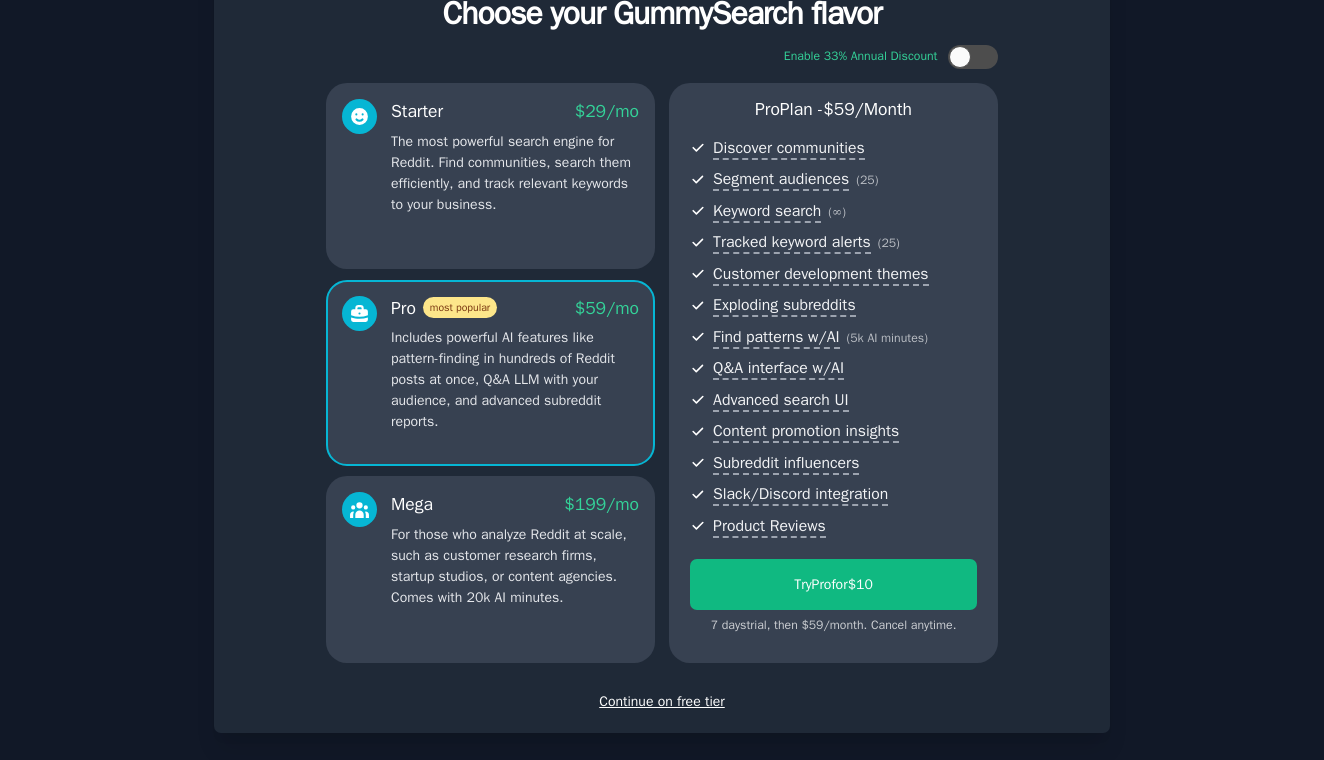 click on "The most powerful search engine for Reddit. Find communities, search them efficiently, and track relevant keywords to your business." at bounding box center (515, 173) 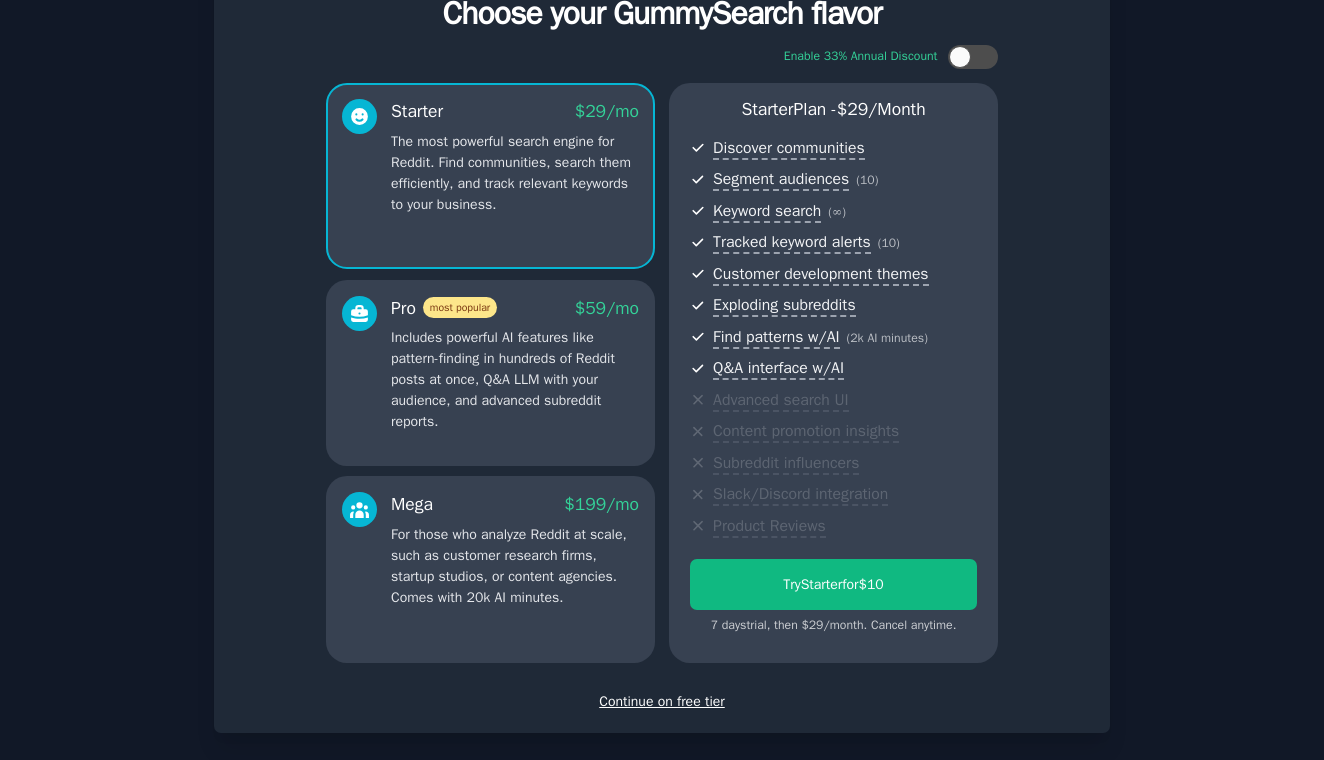 click on "Includes powerful AI features like pattern-finding in hundreds of Reddit posts at once, Q&A LLM with your audience, and advanced subreddit reports." at bounding box center [515, 379] 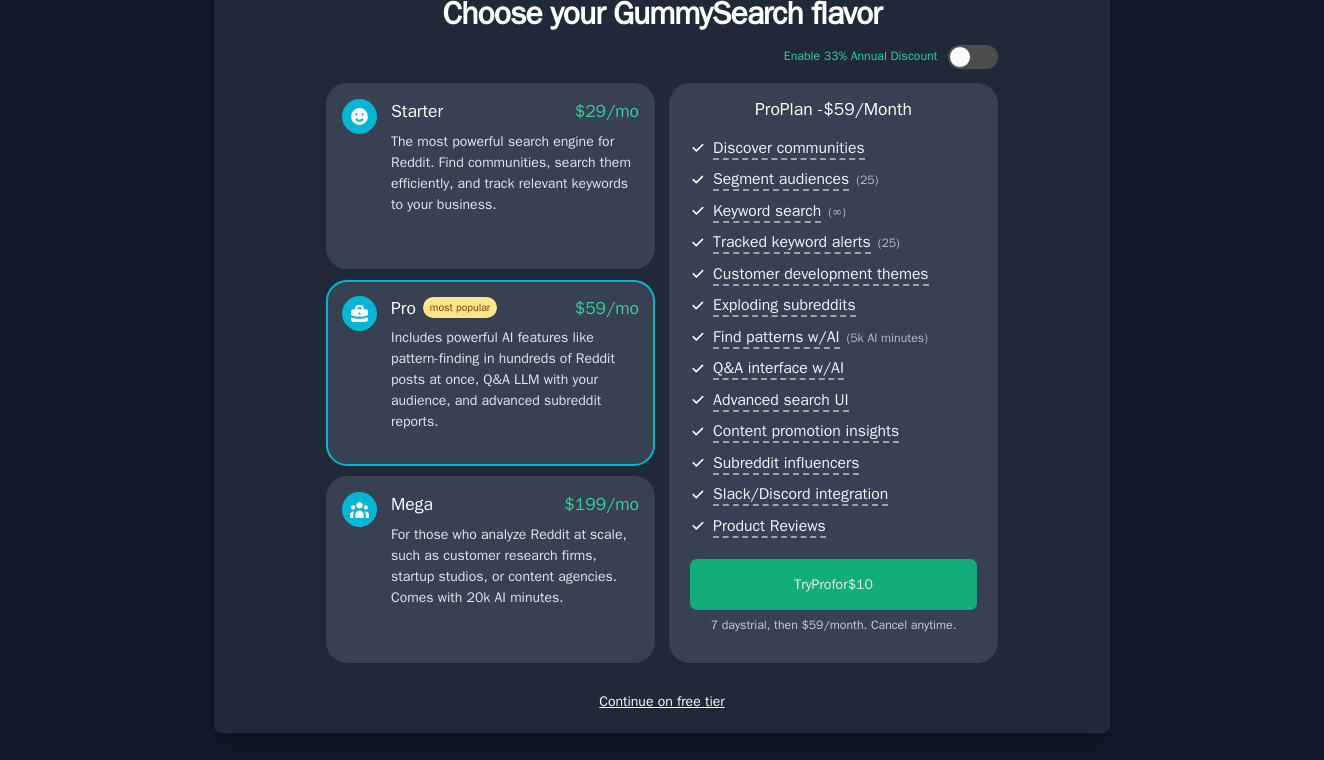 click on "Try  Pro  for  $10" at bounding box center (833, 584) 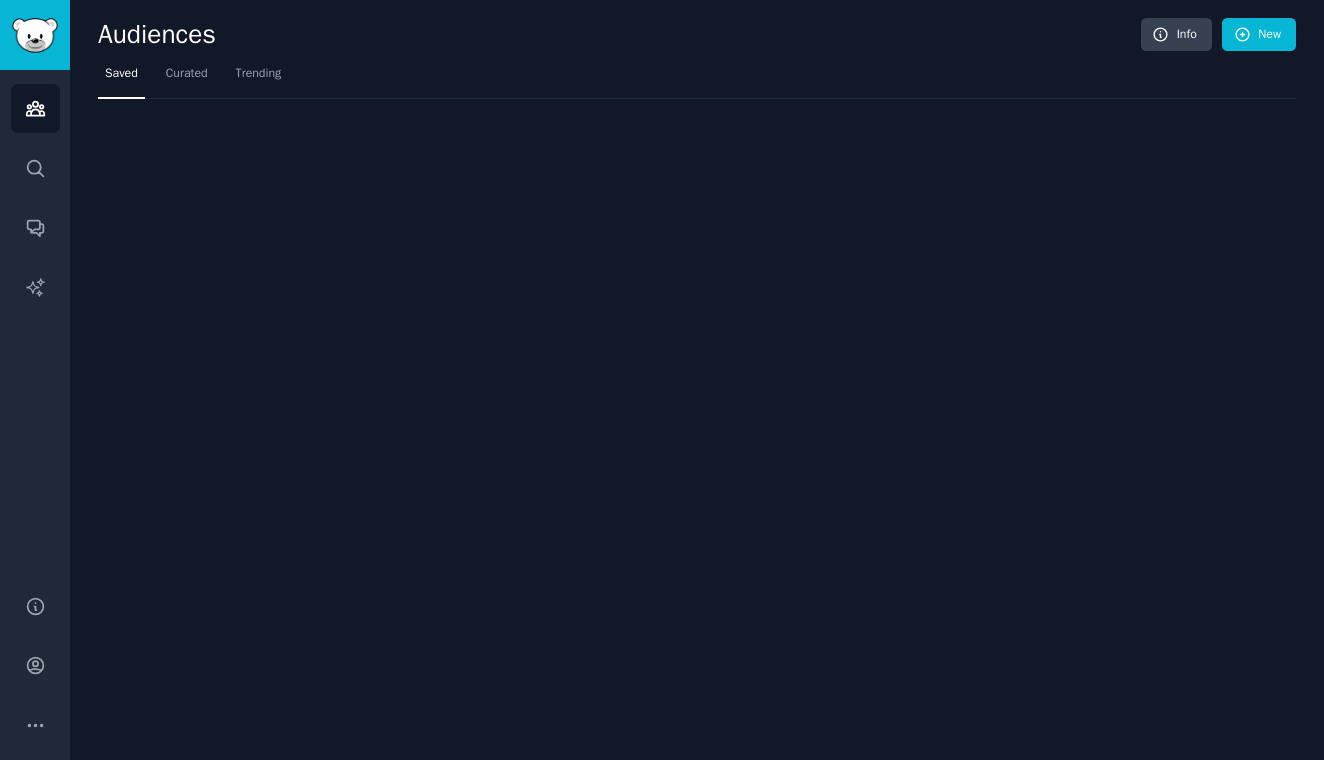scroll, scrollTop: 0, scrollLeft: 0, axis: both 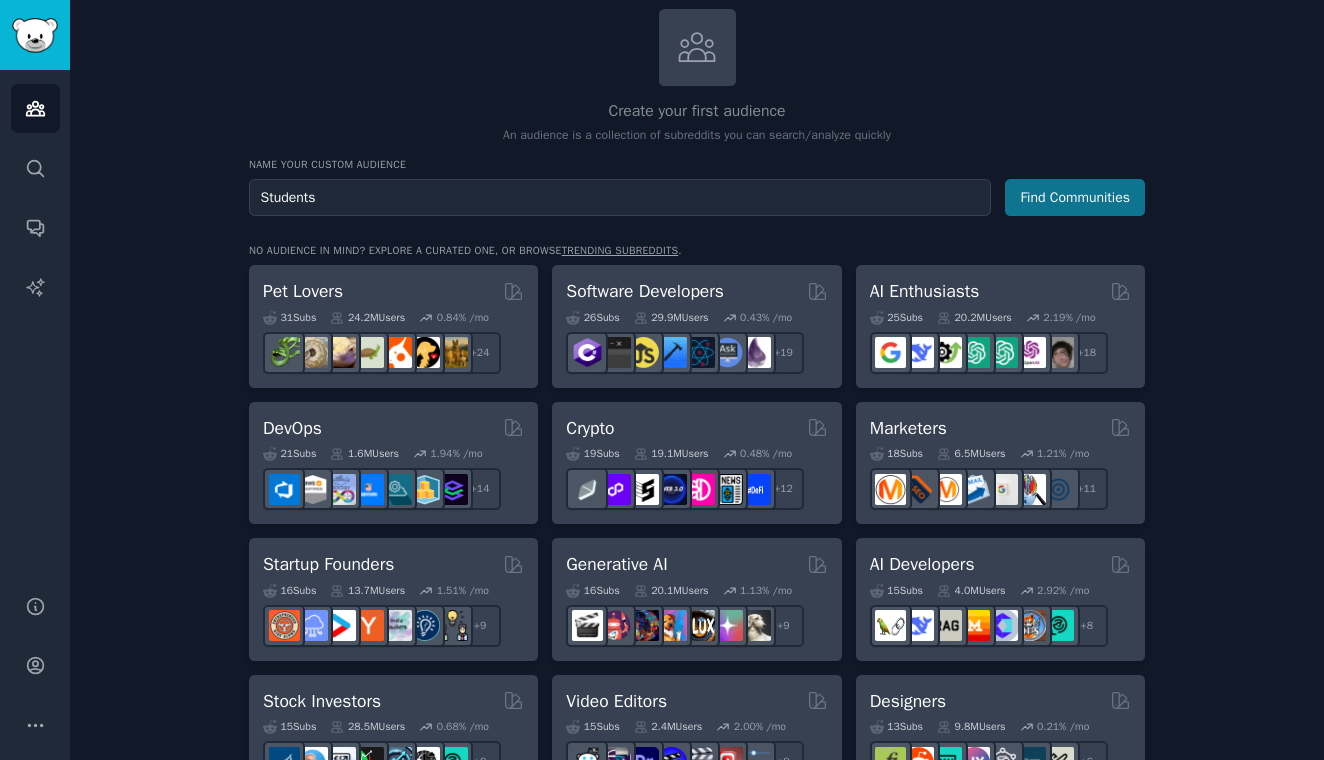 type on "Students" 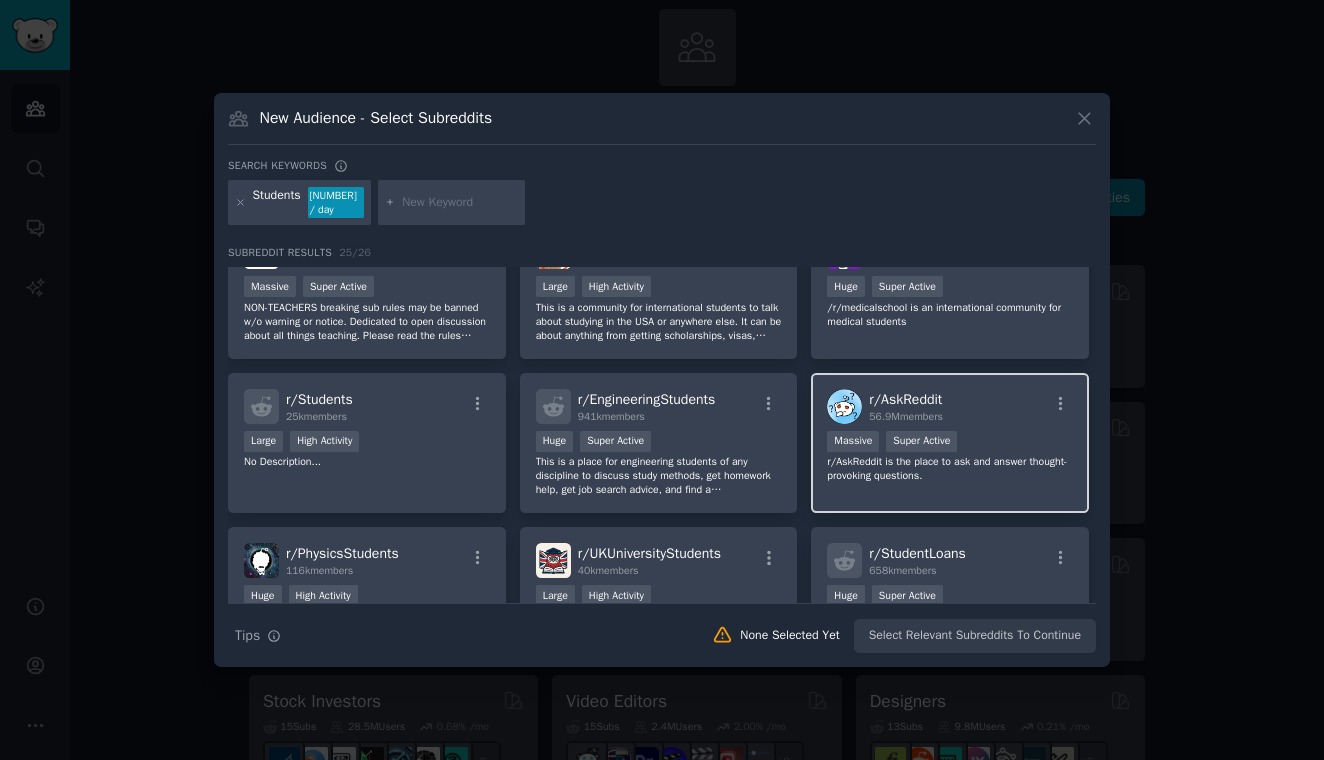 scroll, scrollTop: 39, scrollLeft: 0, axis: vertical 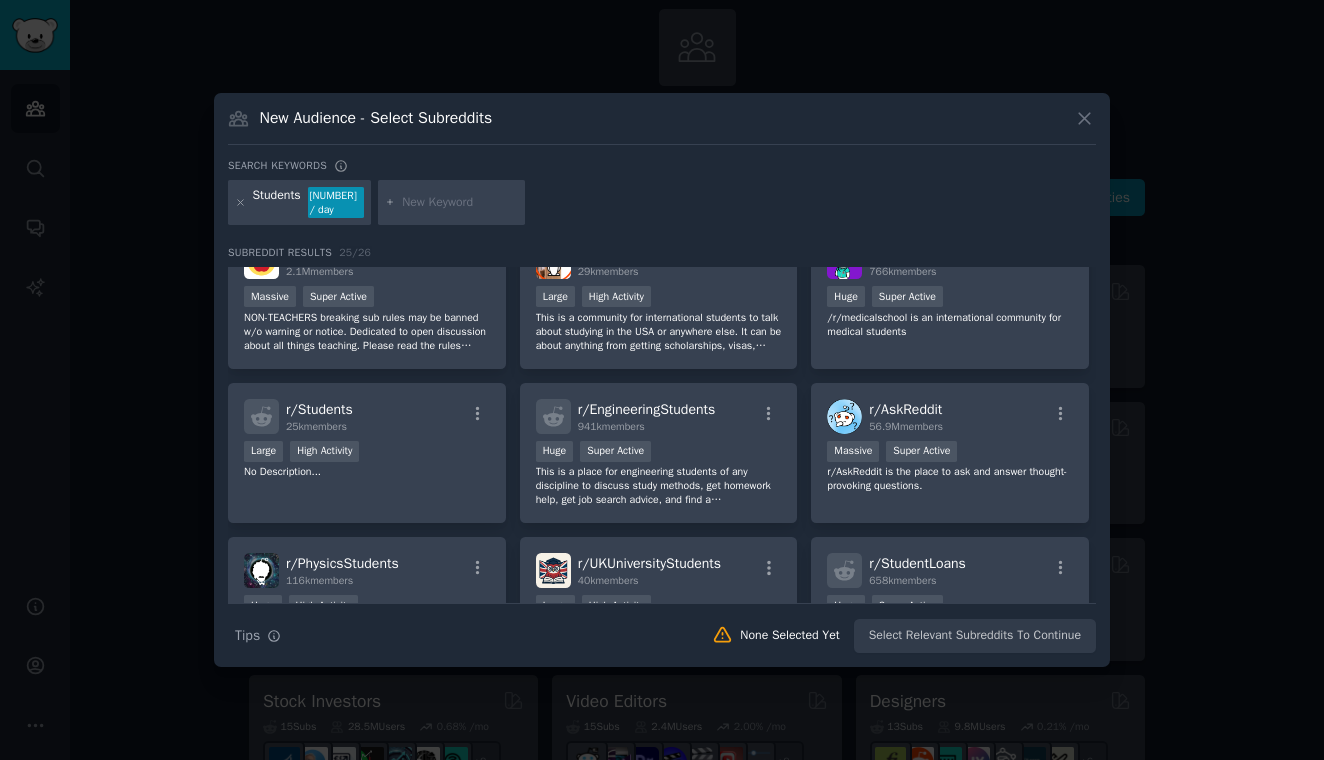 click on "Search Tips Tips None Selected Yet Select Relevant Subreddits To Continue" at bounding box center (662, 628) 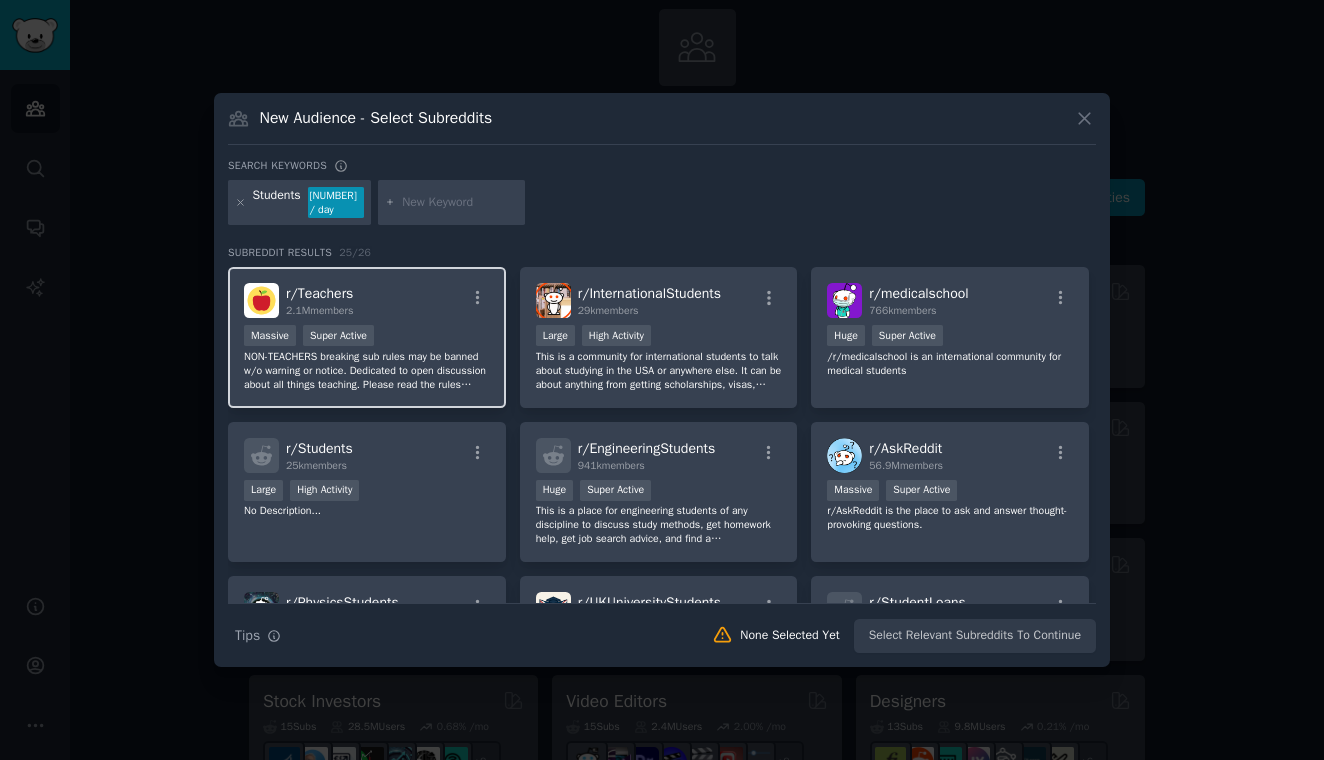 scroll, scrollTop: -1, scrollLeft: 0, axis: vertical 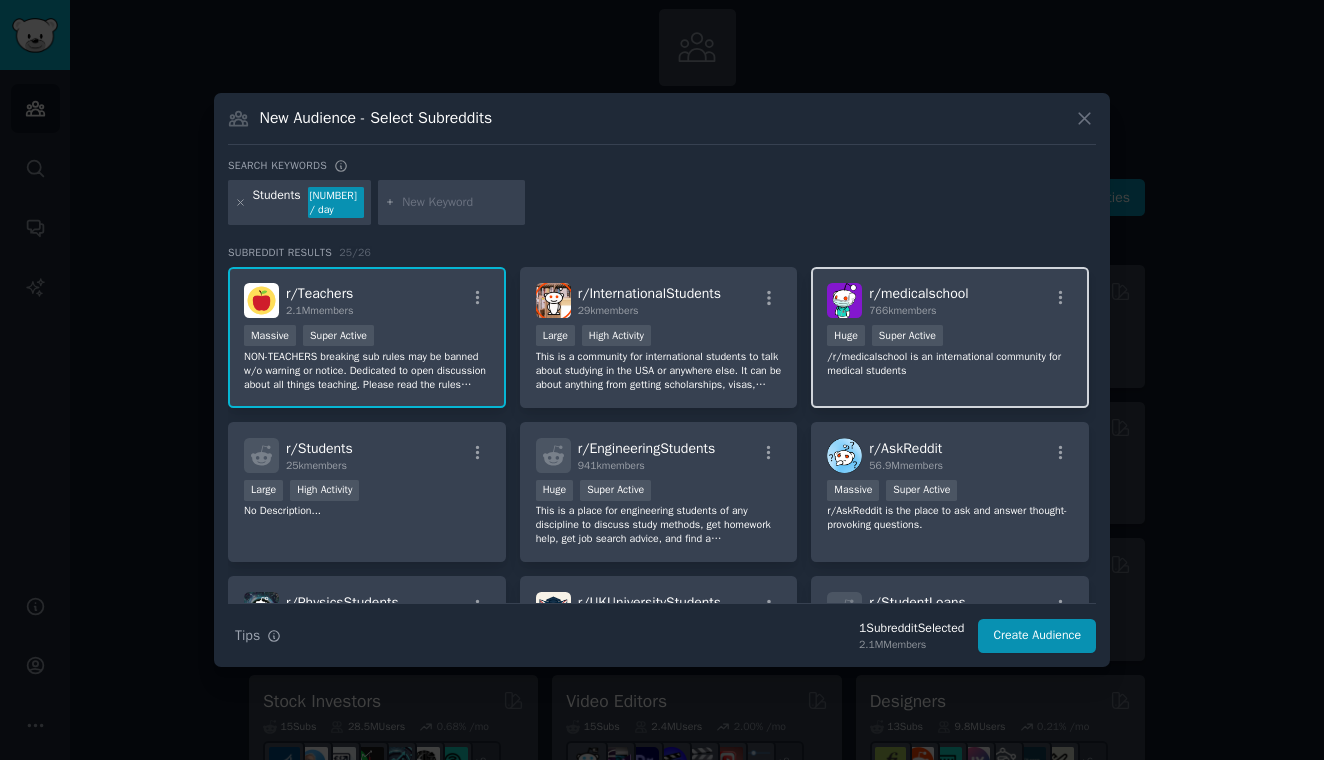 click on "/r/medicalschool is an international community for medical students" at bounding box center [950, 364] 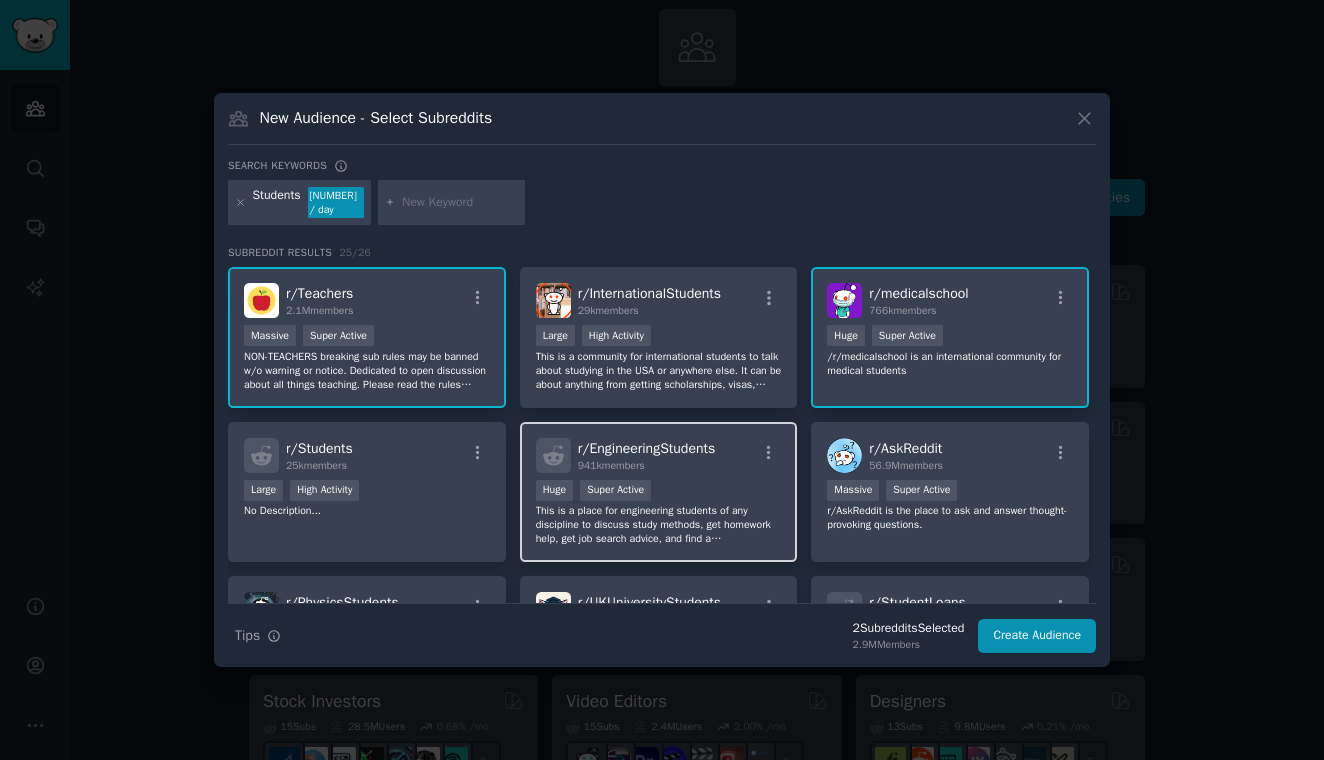 click on "r/EngineeringStudents" at bounding box center [647, 448] 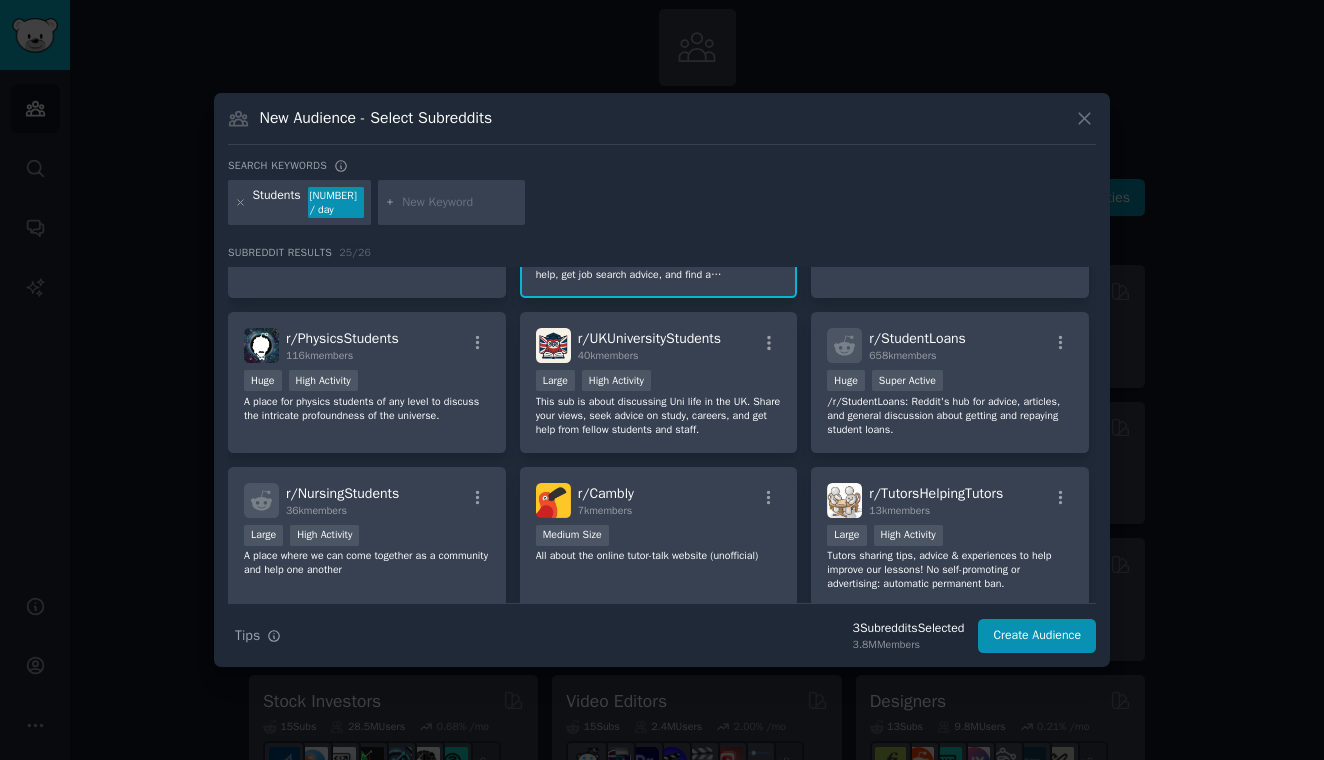 scroll, scrollTop: 267, scrollLeft: 0, axis: vertical 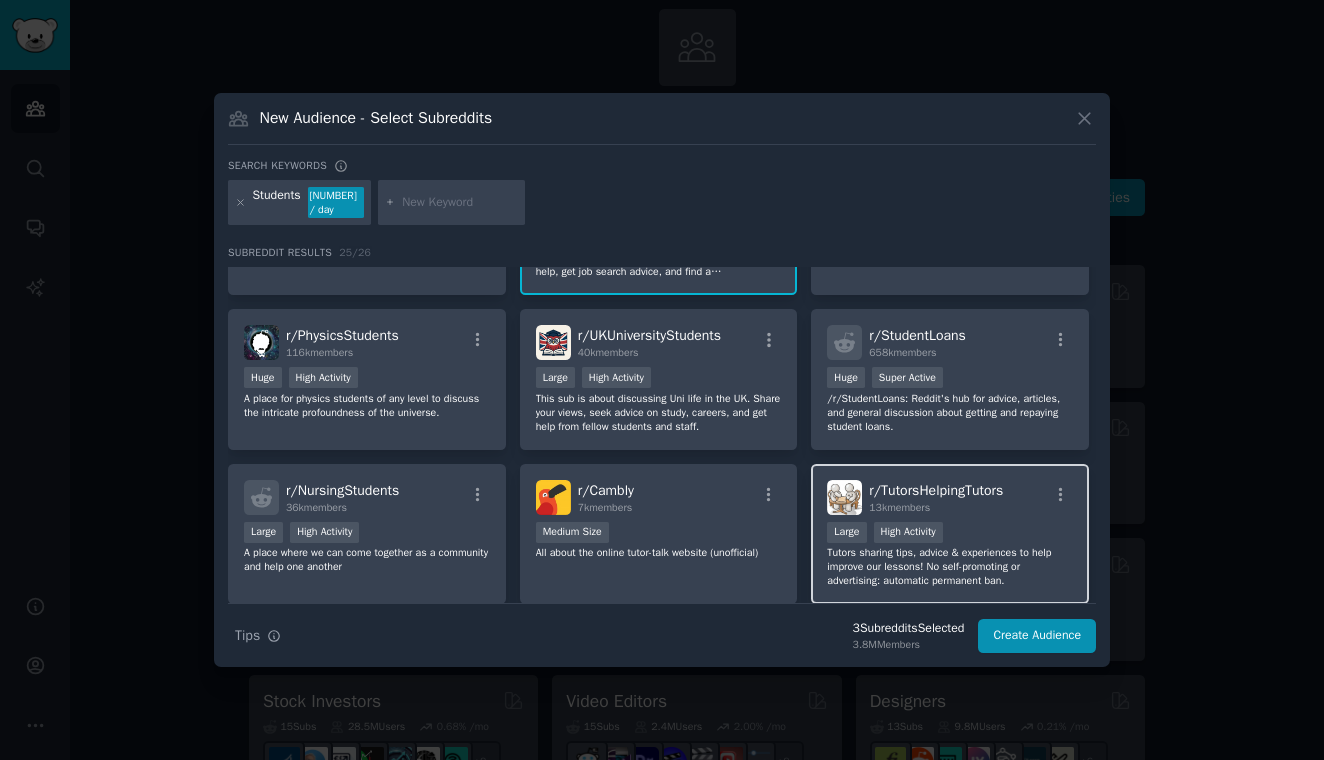 click on "Tutors sharing tips, advice & experiences to help improve our lessons!
No self-promoting or advertising: automatic permanent ban." at bounding box center (950, 567) 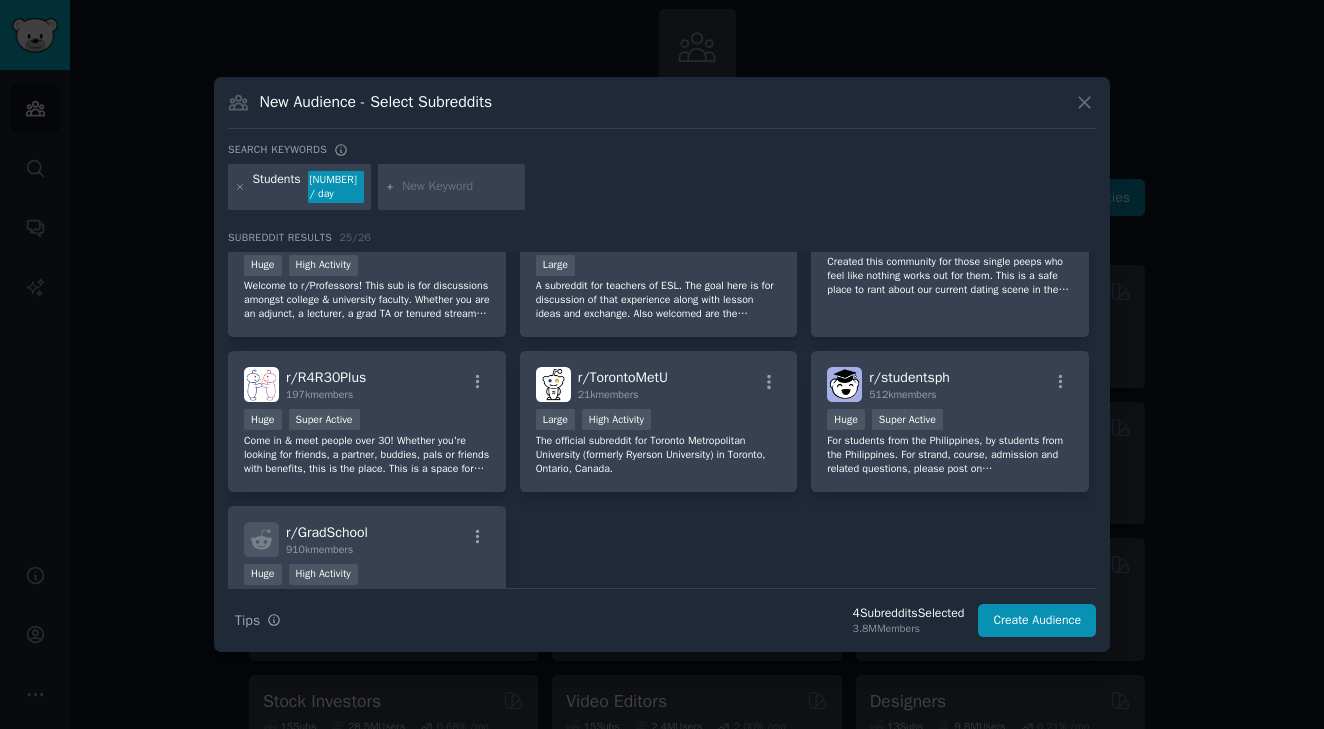 scroll, scrollTop: 984, scrollLeft: 0, axis: vertical 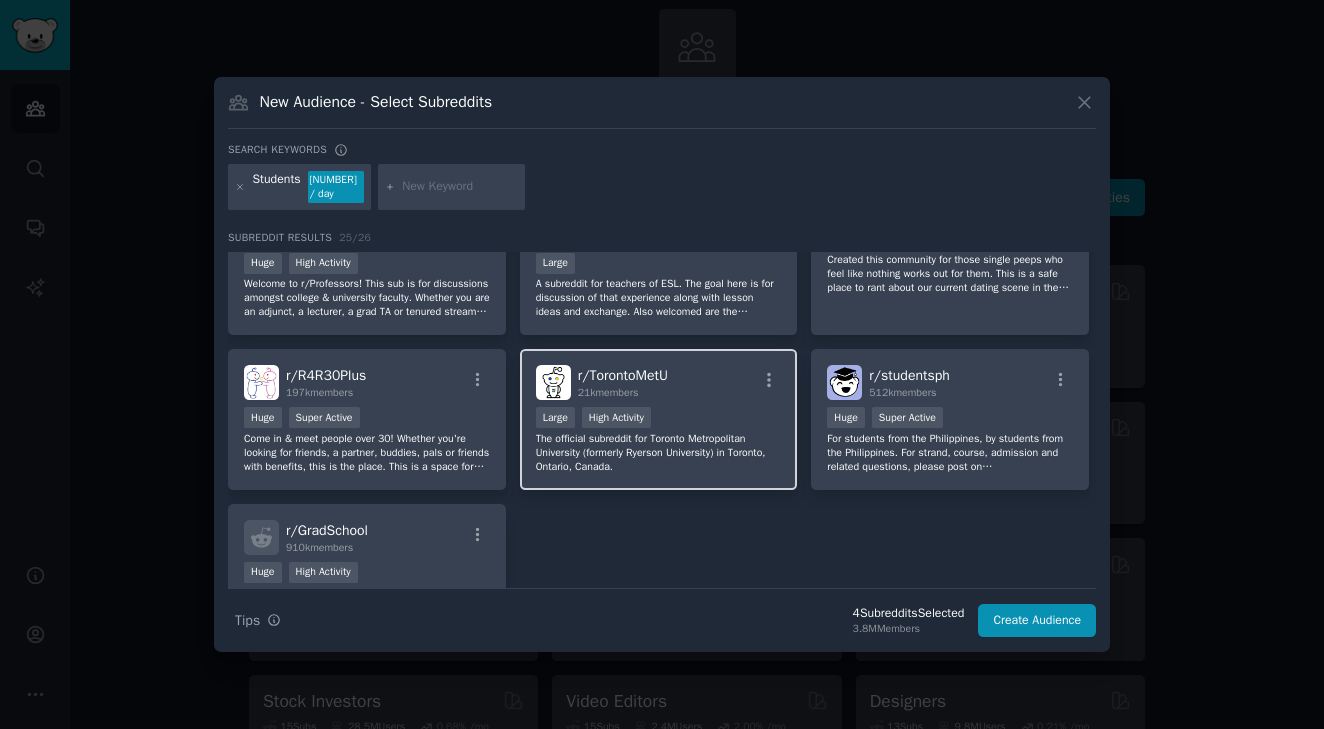 click on "Large High Activity" at bounding box center (659, 419) 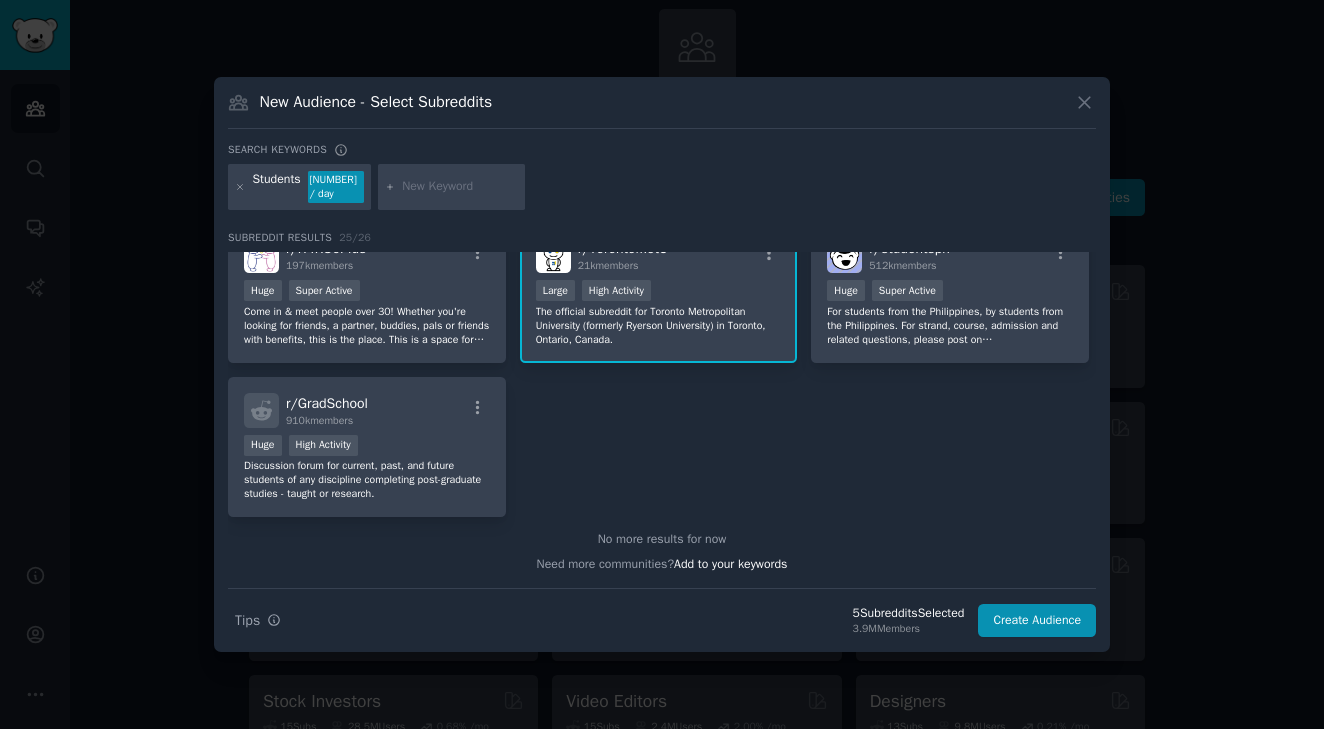 scroll, scrollTop: 1110, scrollLeft: 0, axis: vertical 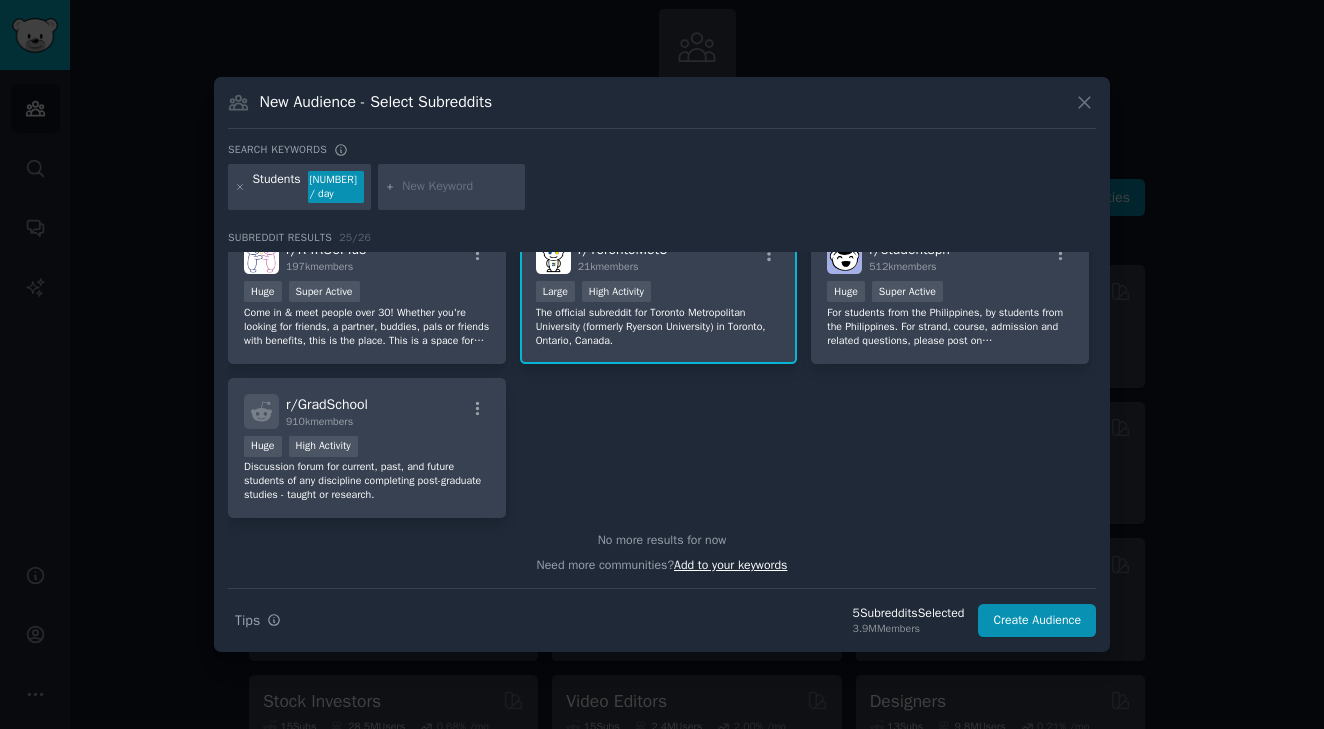 click on "Add to your keywords" at bounding box center [730, 565] 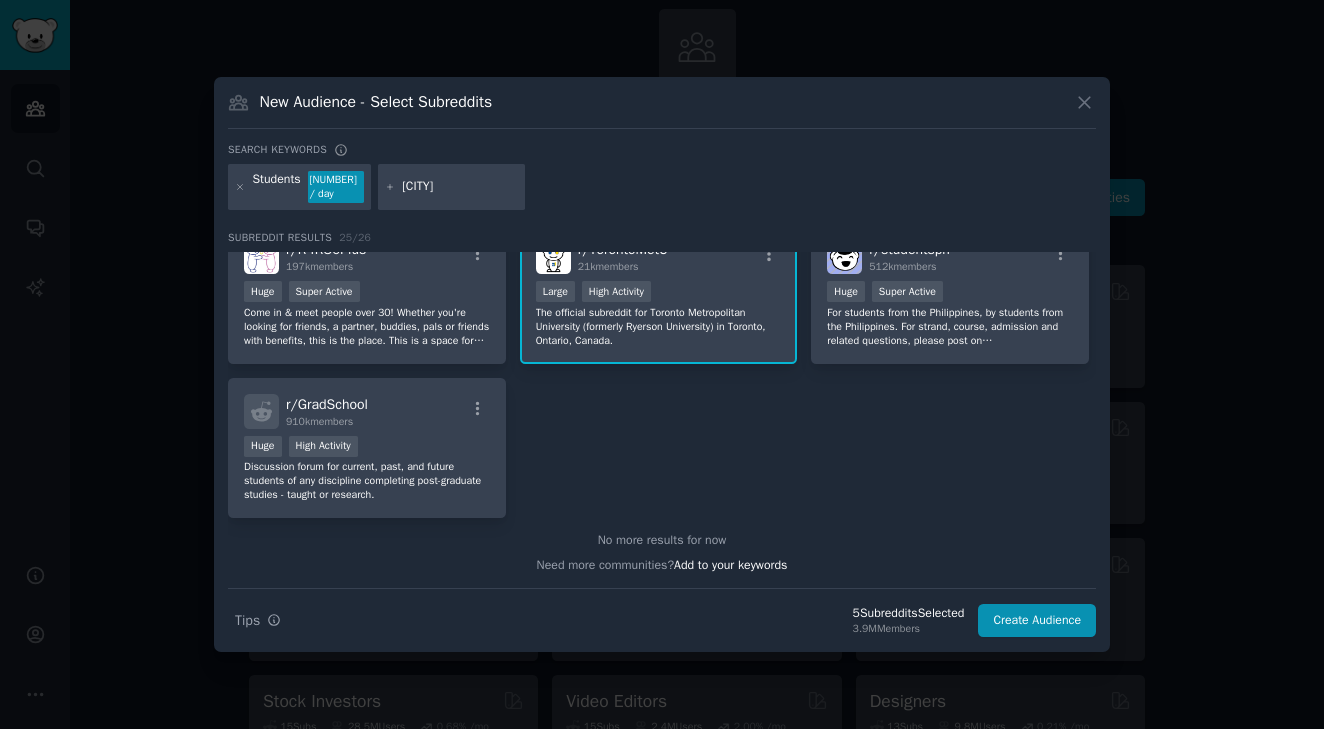 type on "[CITY]" 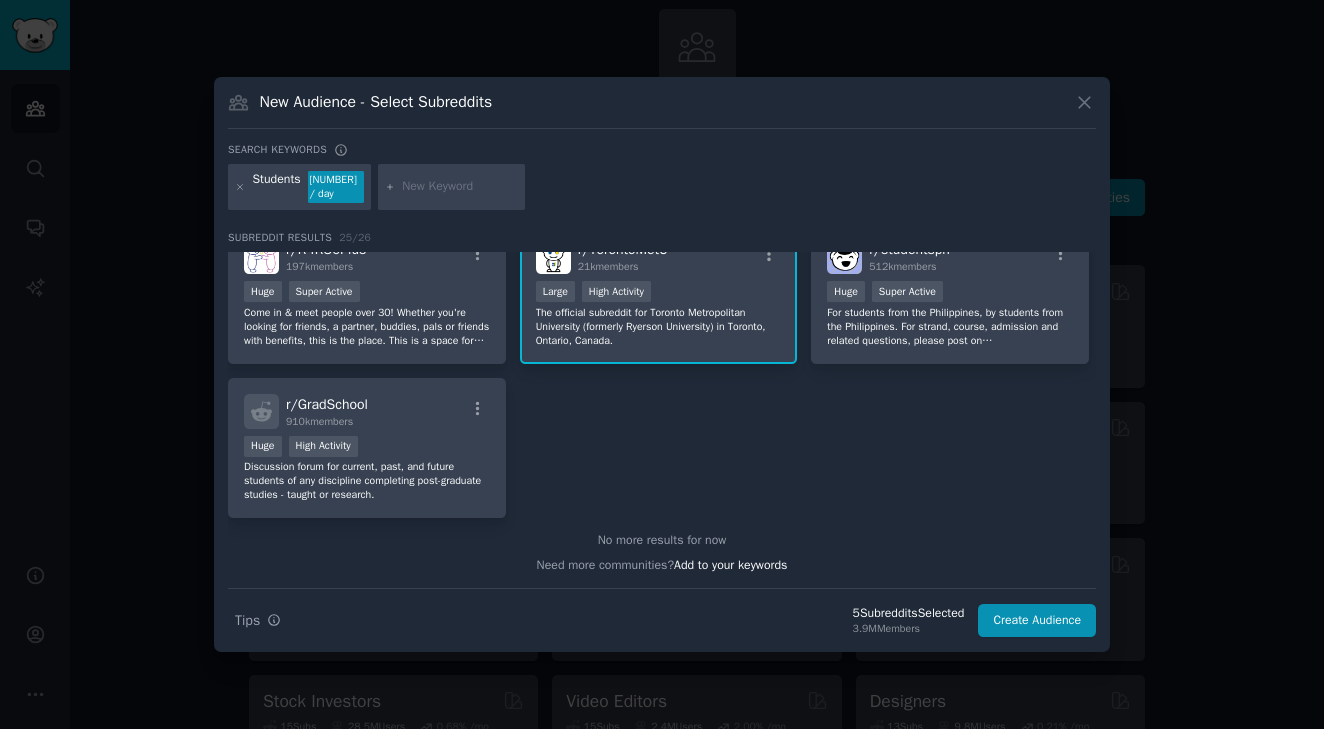 scroll, scrollTop: 0, scrollLeft: 0, axis: both 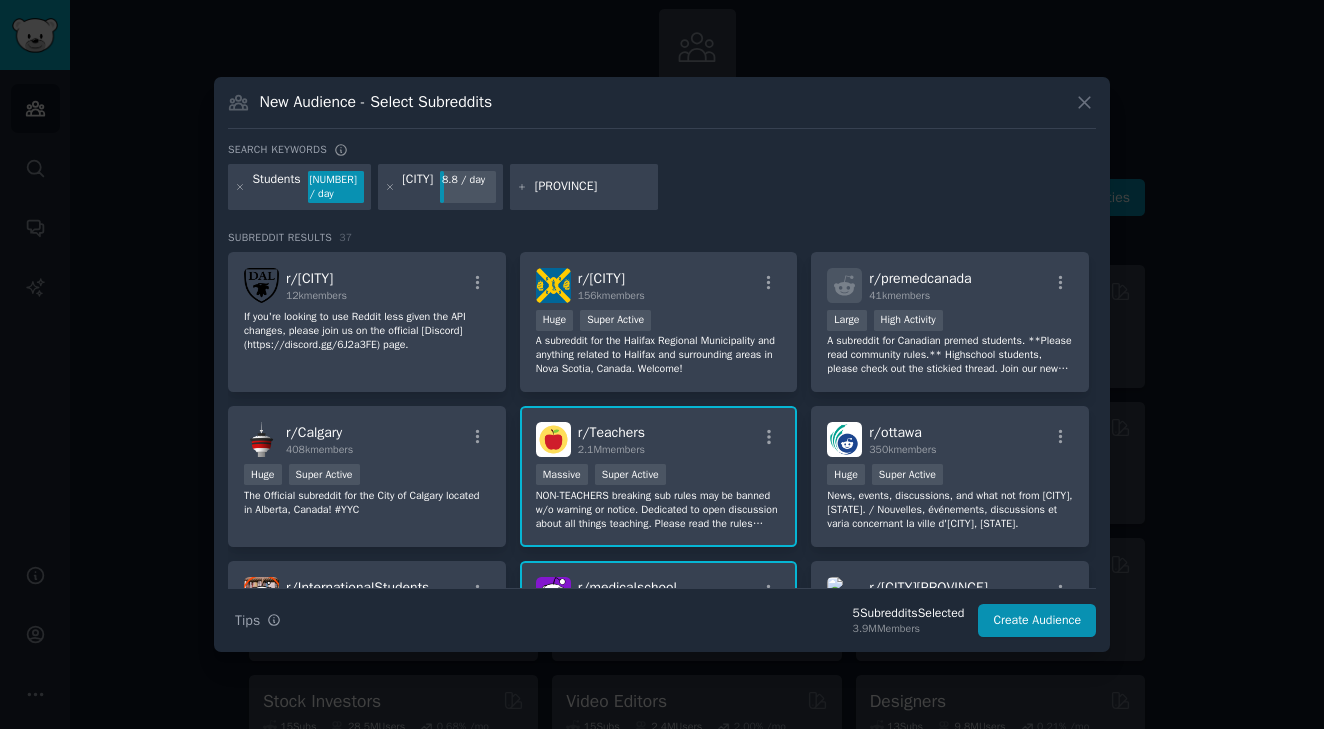type on "[STATE]" 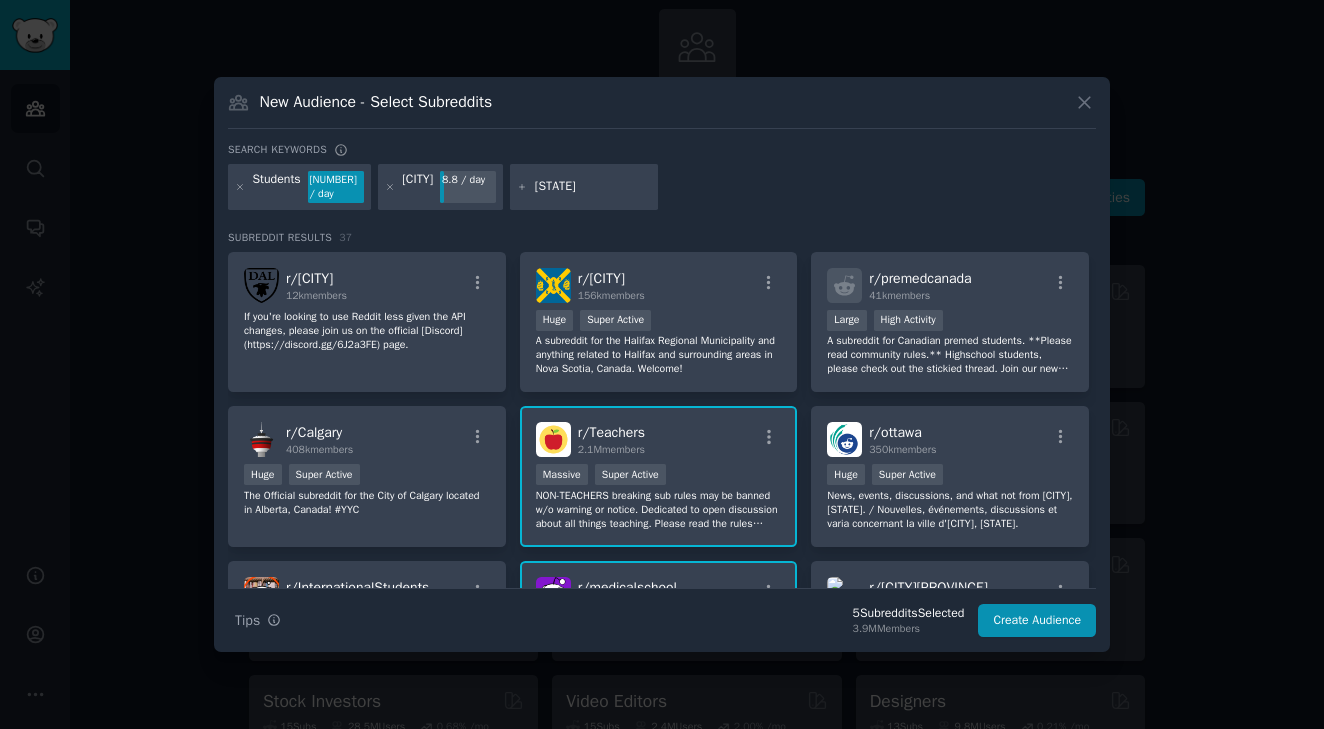 type 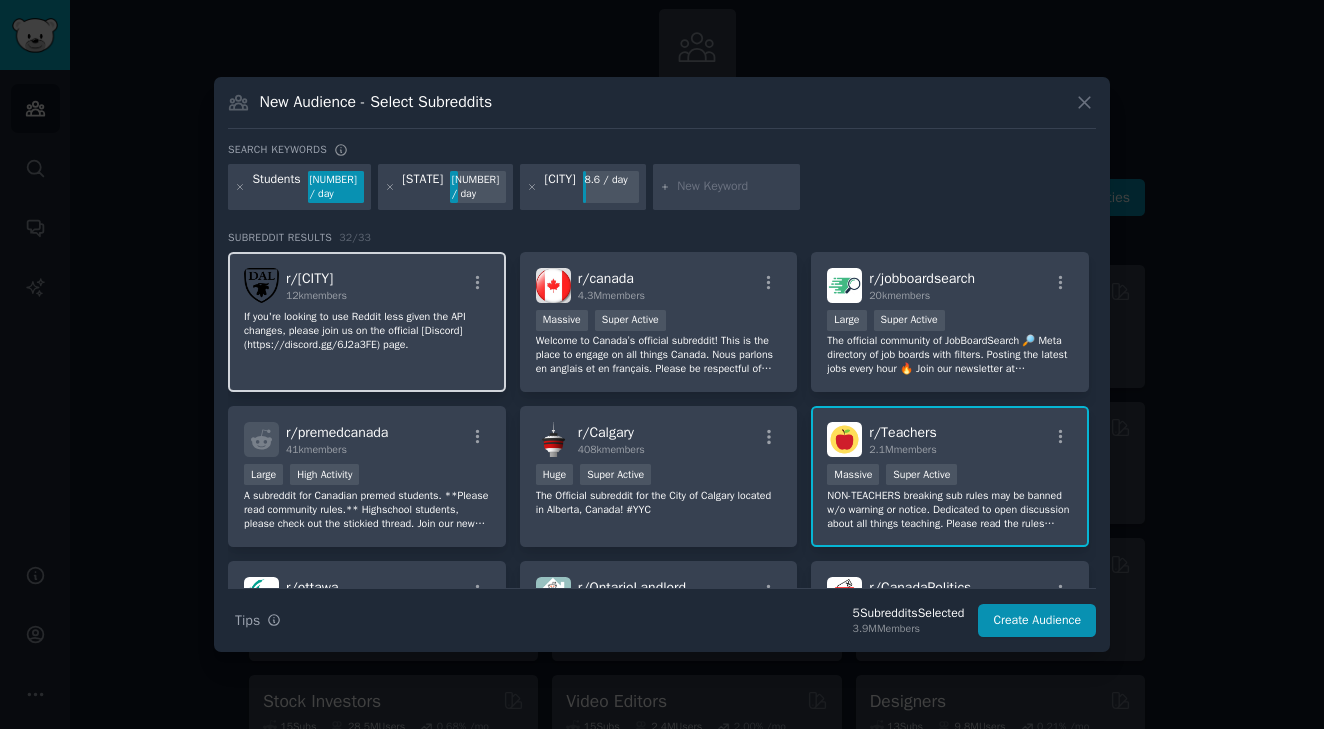 click on "If you're looking to use Reddit less given the API changes, please join us on the official [Discord](https://discord.gg/6J2a3FE) page." 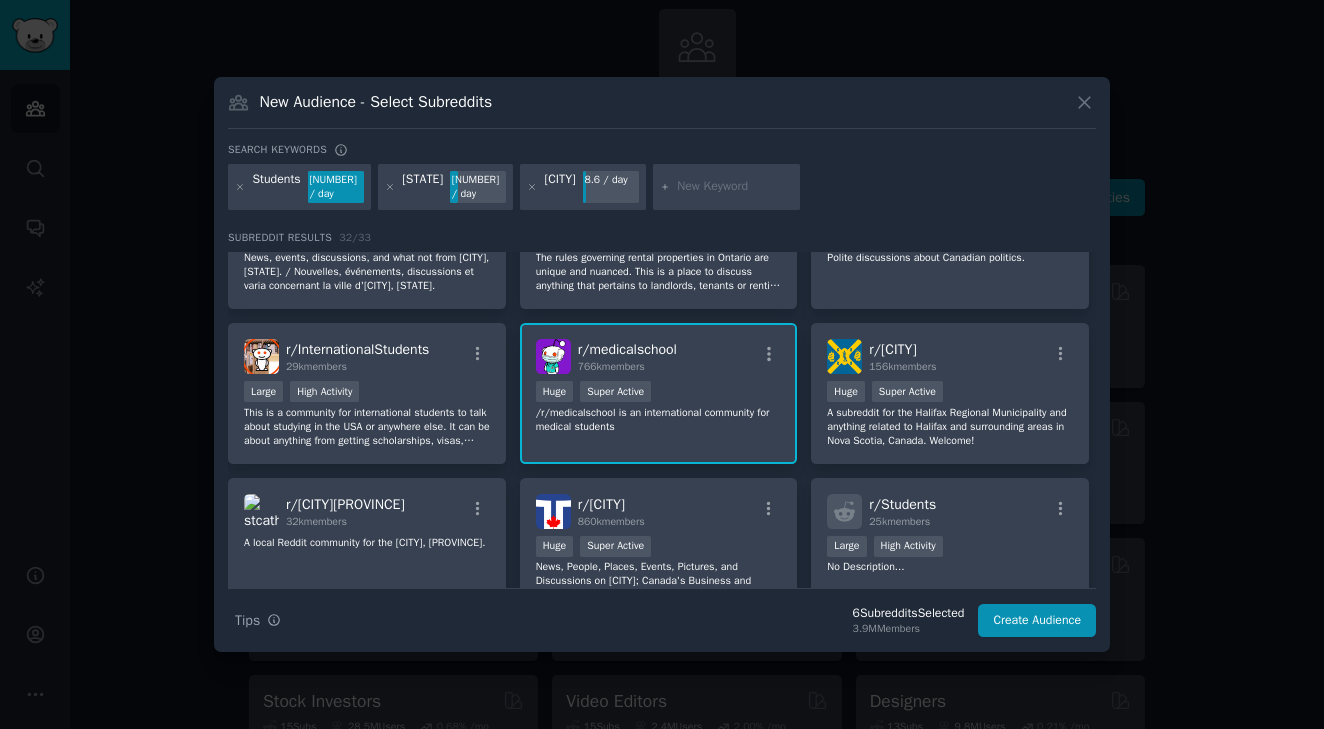 scroll, scrollTop: 396, scrollLeft: 0, axis: vertical 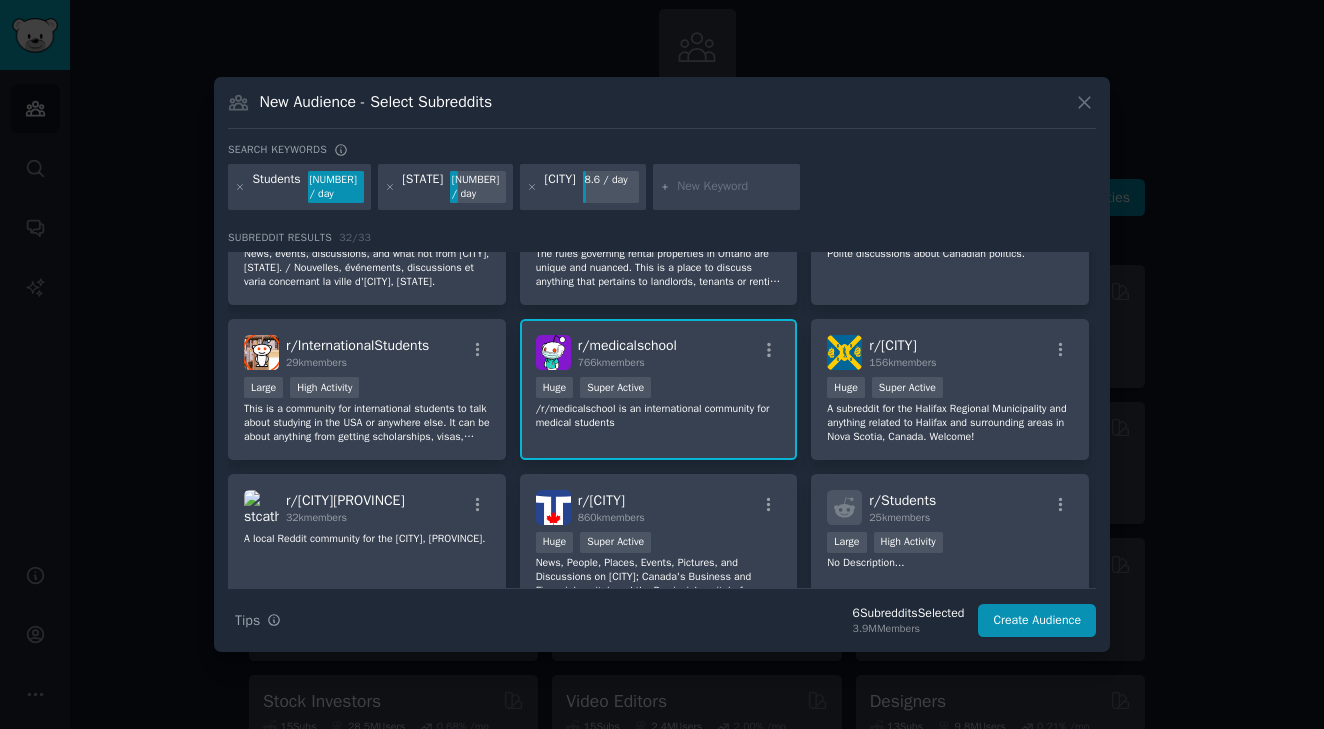 click on "[CITY] [NUMBER] / day" at bounding box center (583, 187) 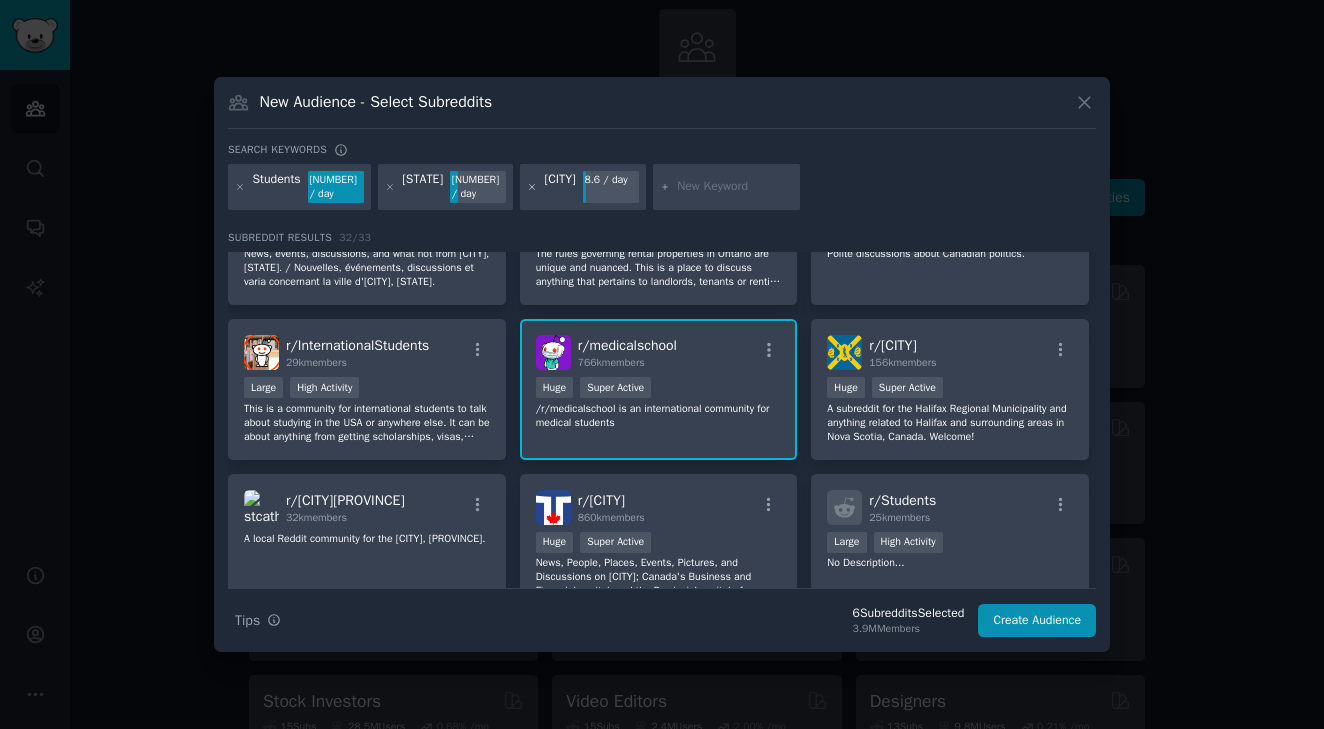 click 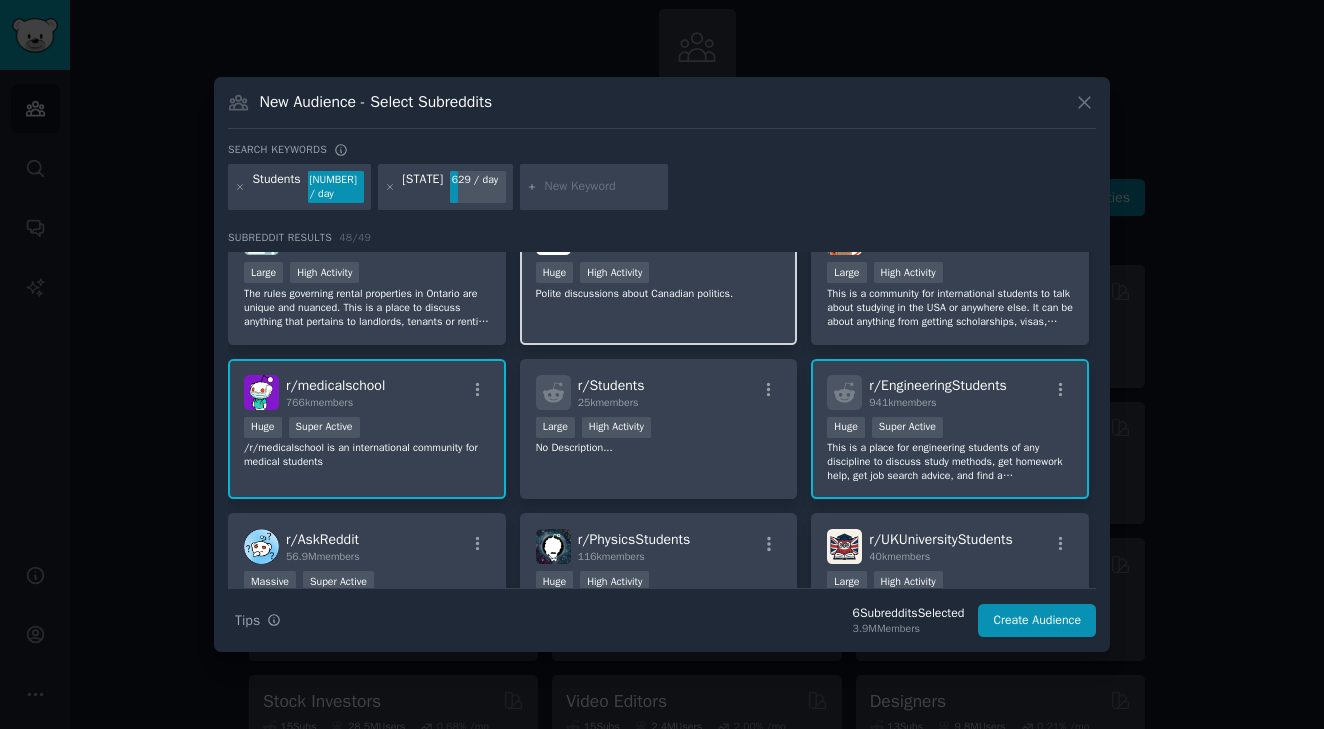 scroll, scrollTop: 210, scrollLeft: 0, axis: vertical 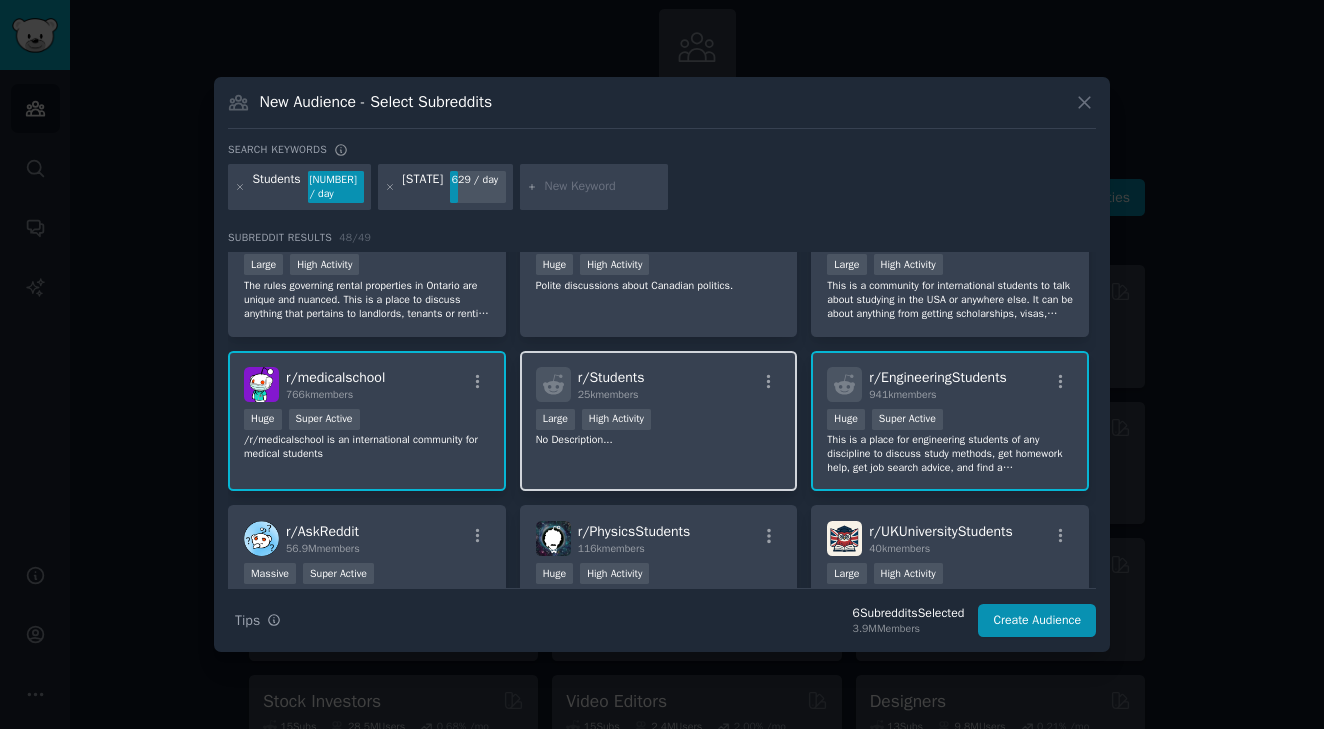 click on "No Description..." at bounding box center (659, 440) 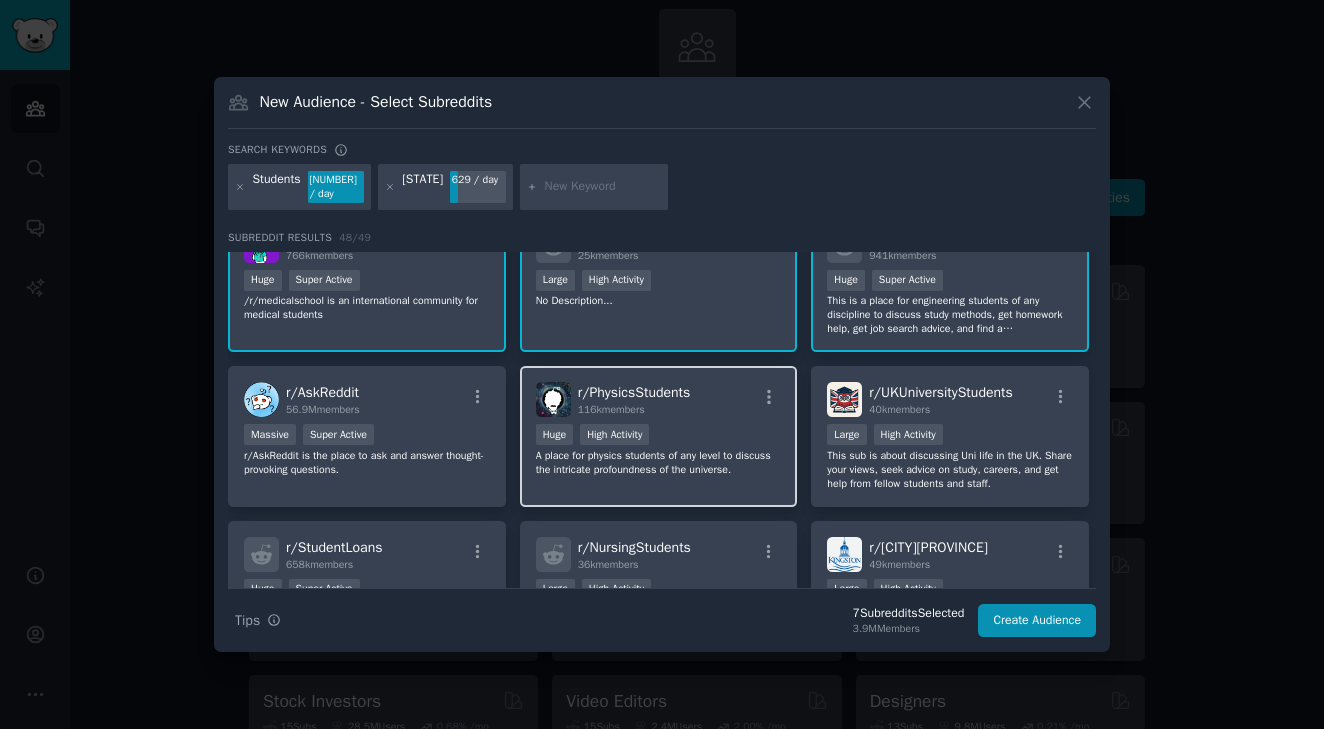 scroll, scrollTop: 351, scrollLeft: 0, axis: vertical 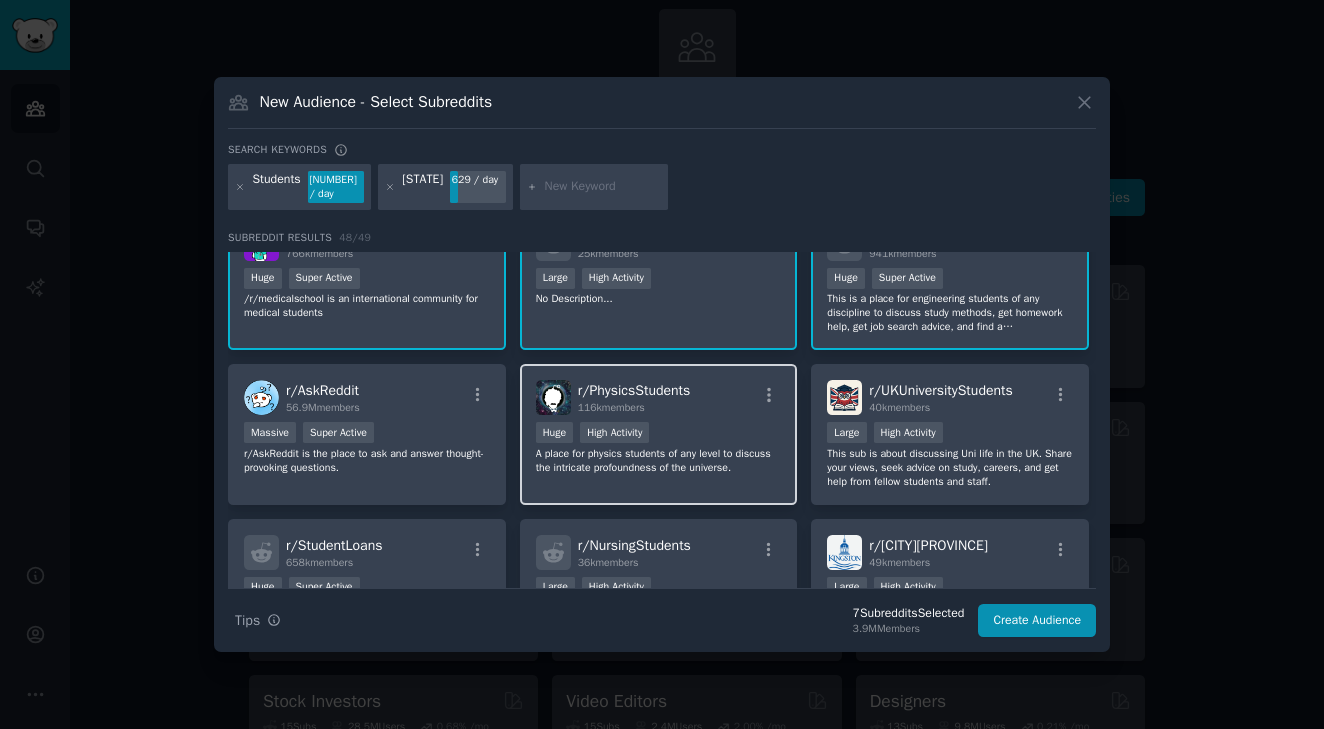 click on "A place for physics students of any level to discuss the intricate profoundness of the universe." at bounding box center (659, 461) 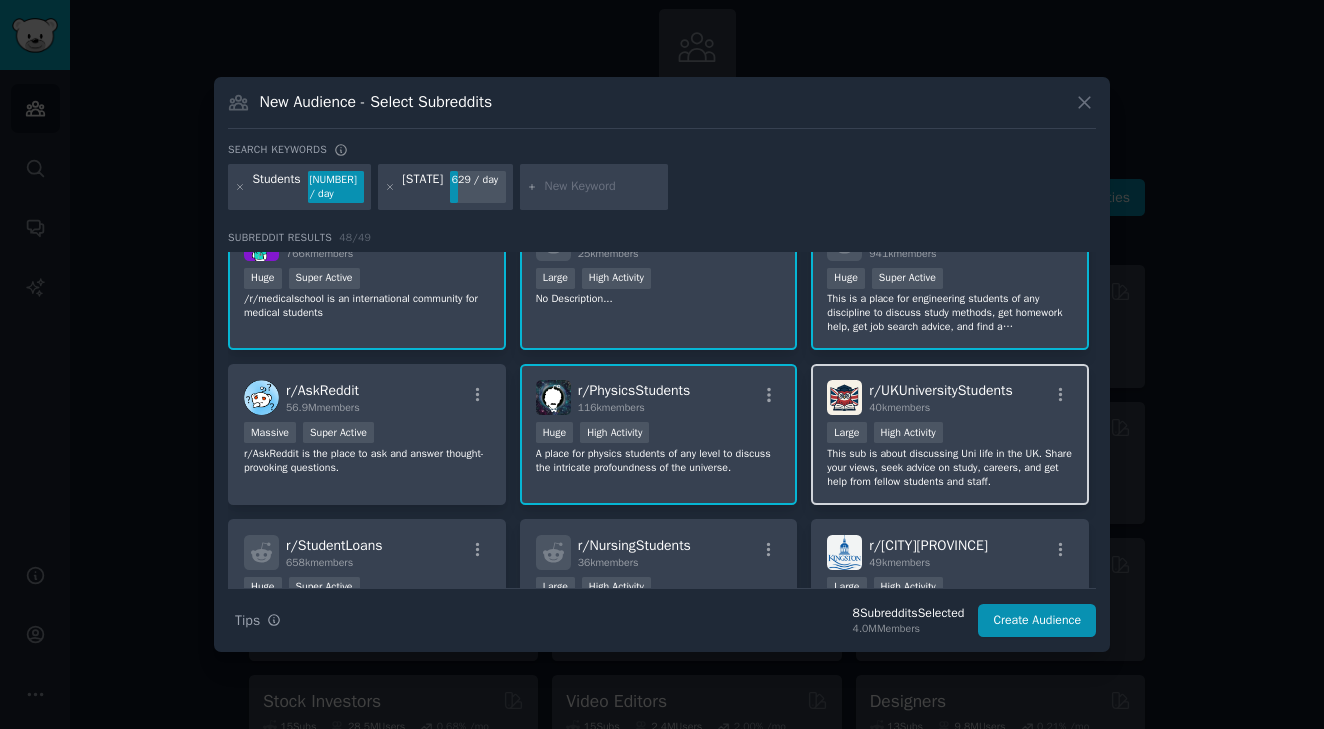 click on "This sub is about discussing  Uni life in the UK. Share your views, seek advice on study, careers, and get help from fellow students and staff." at bounding box center (950, 468) 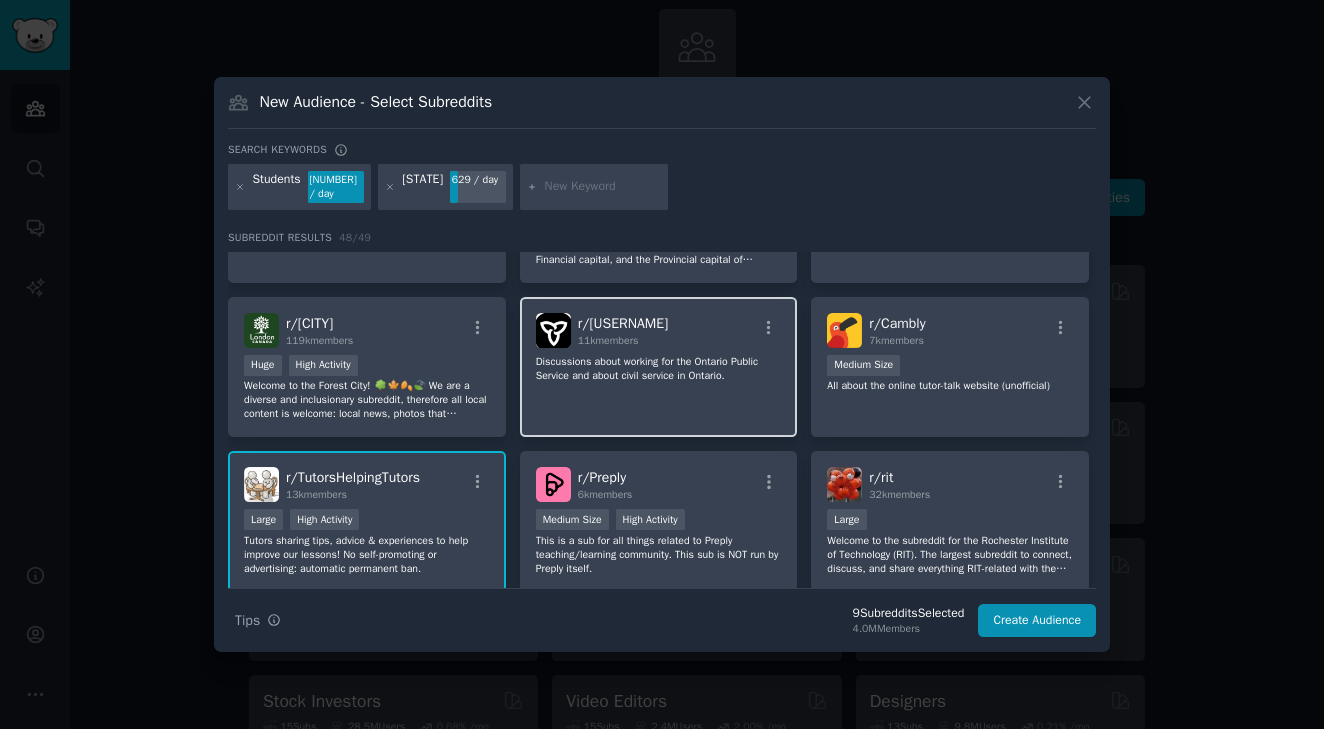 scroll, scrollTop: 893, scrollLeft: 0, axis: vertical 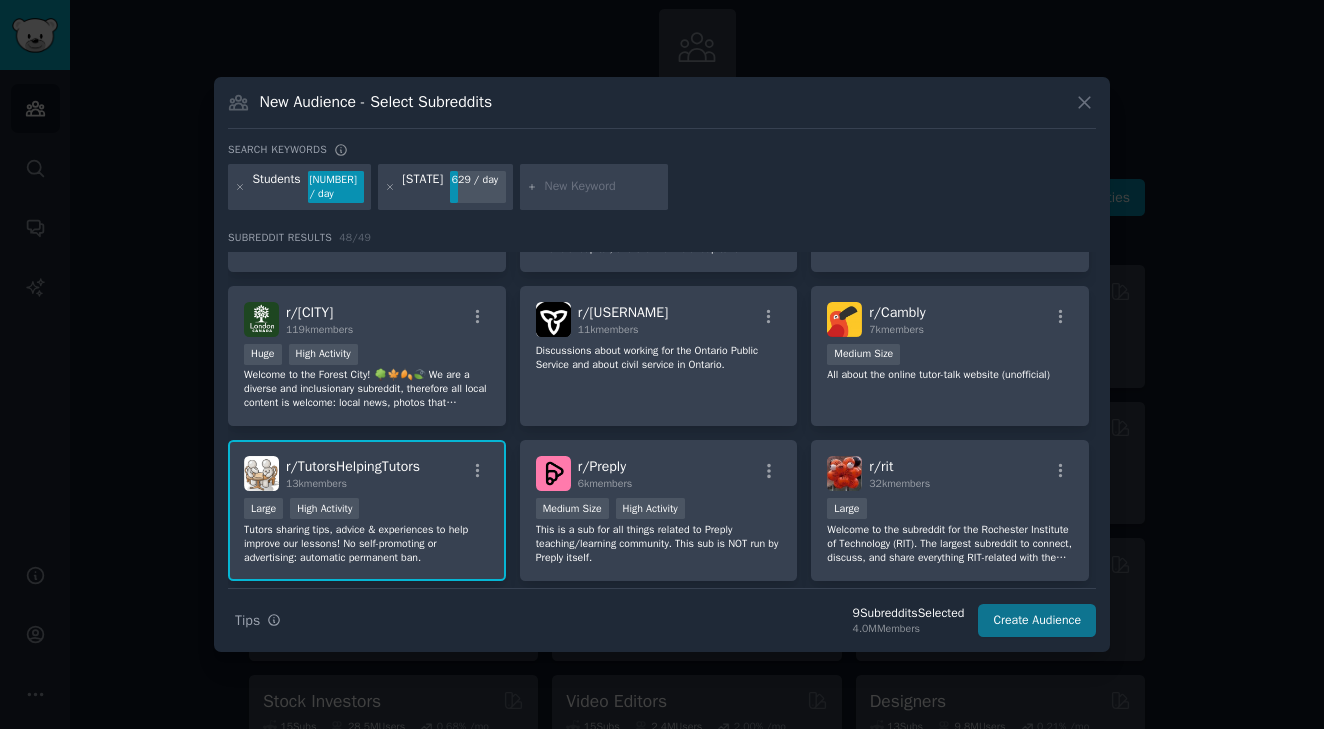 click on "Create Audience" at bounding box center (1037, 621) 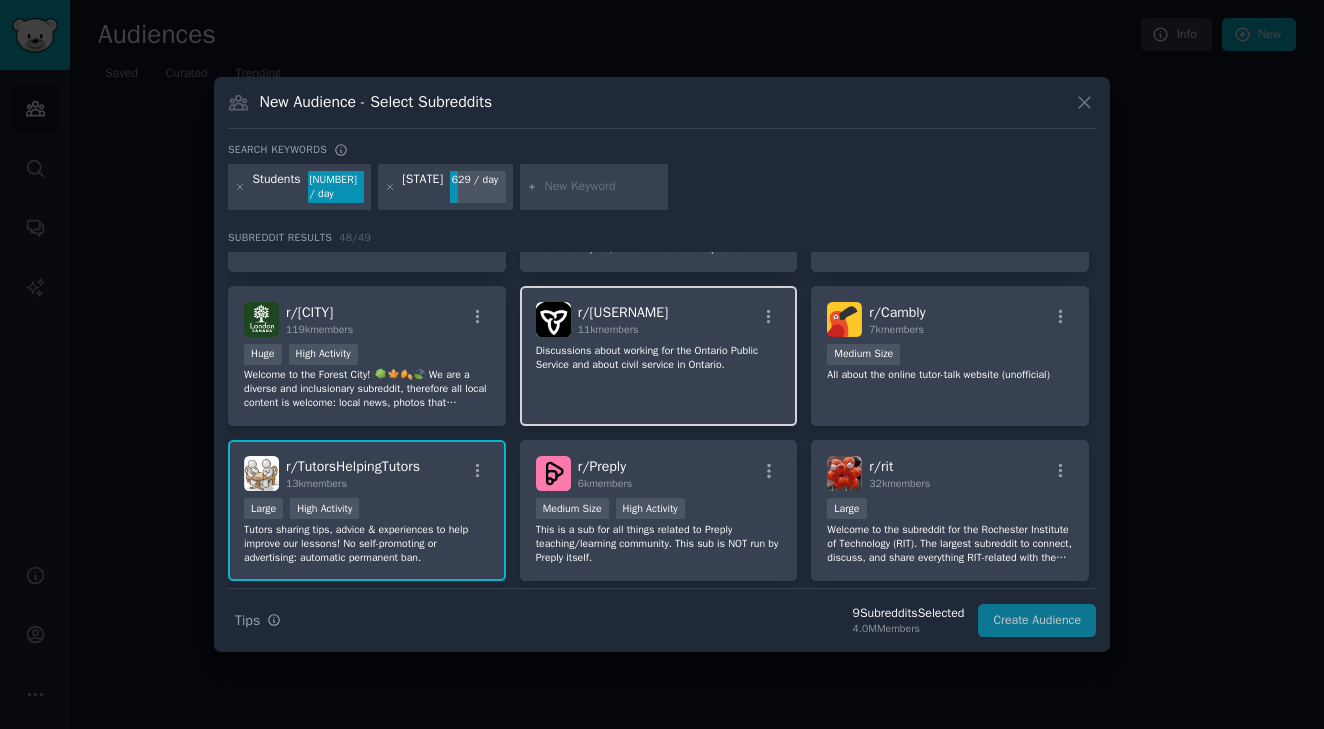 scroll, scrollTop: 0, scrollLeft: 0, axis: both 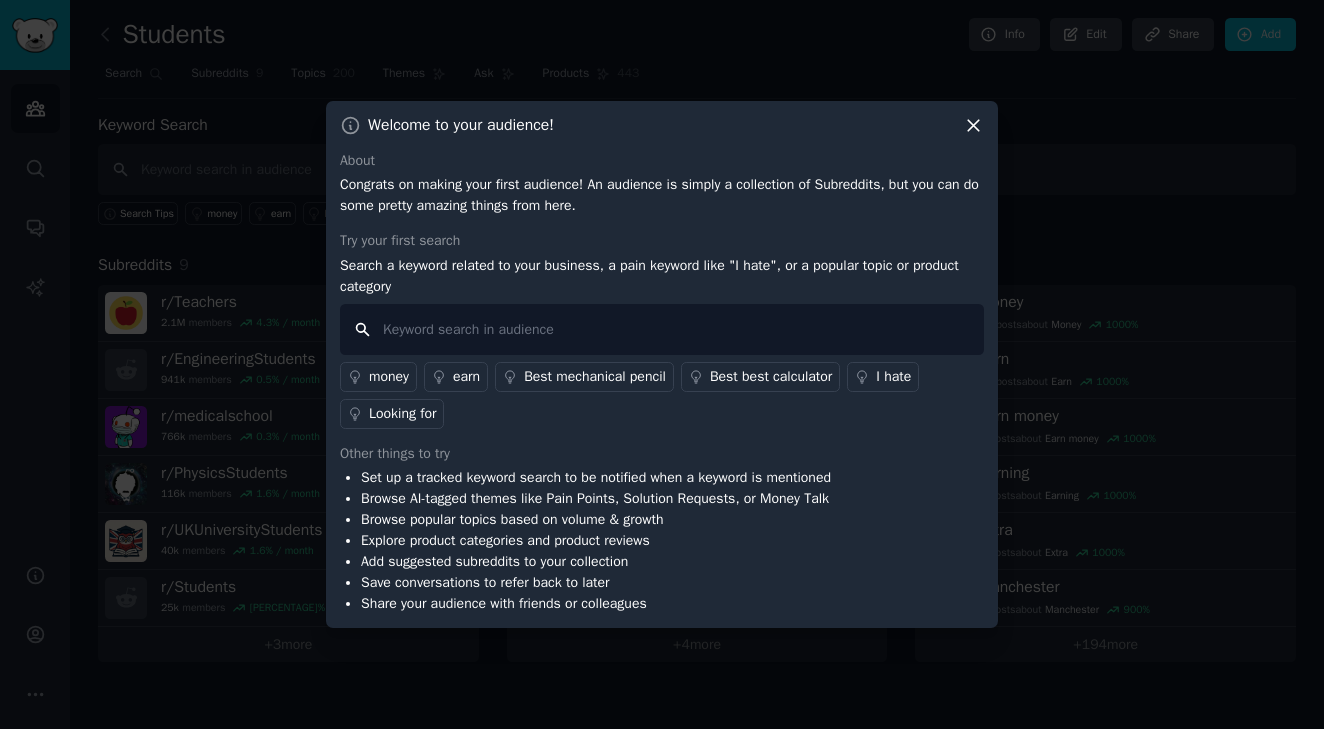 click at bounding box center (662, 329) 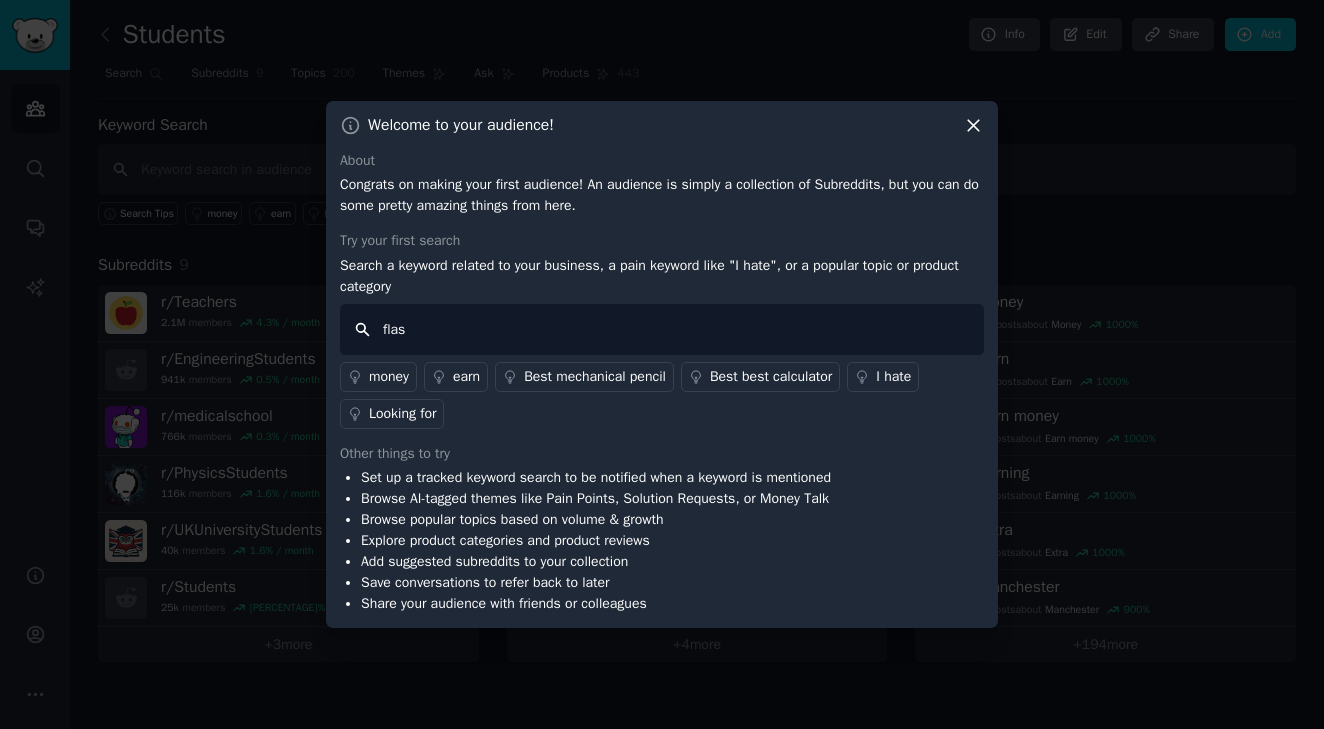 type on "flash" 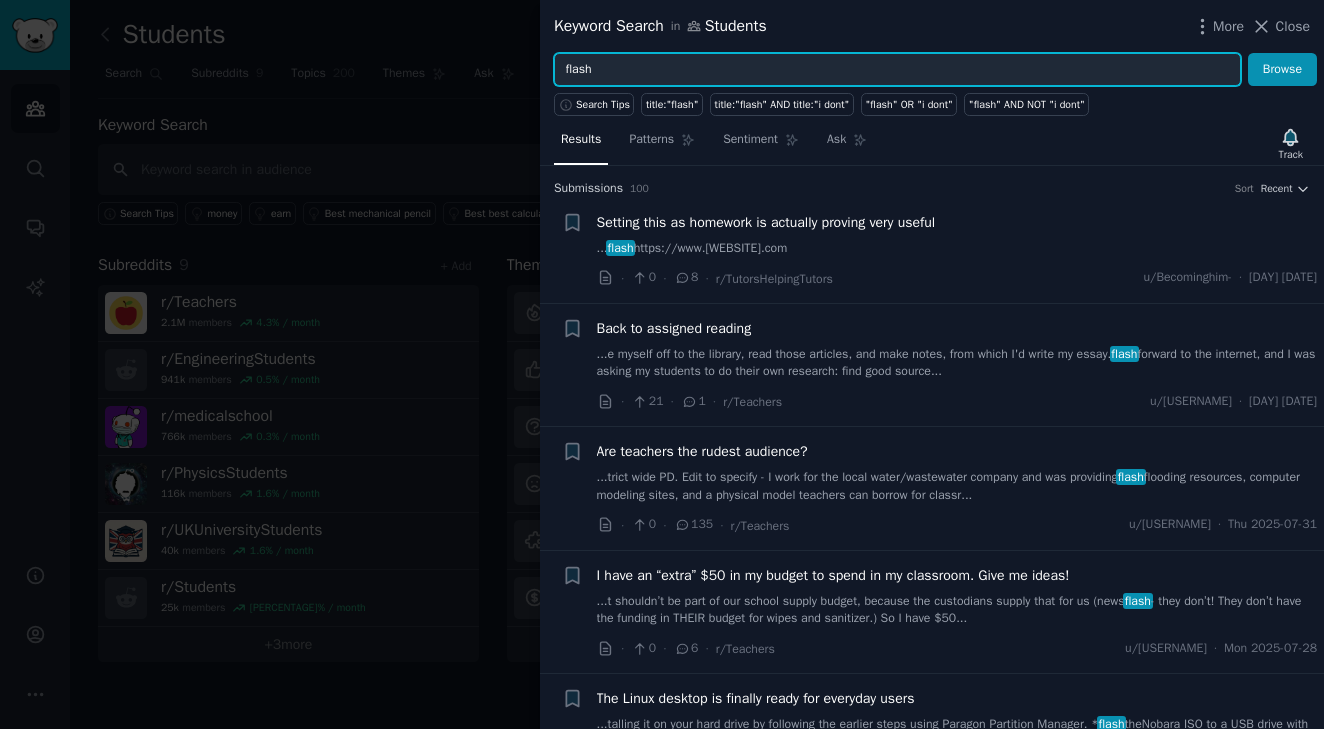click on "flash" at bounding box center [897, 70] 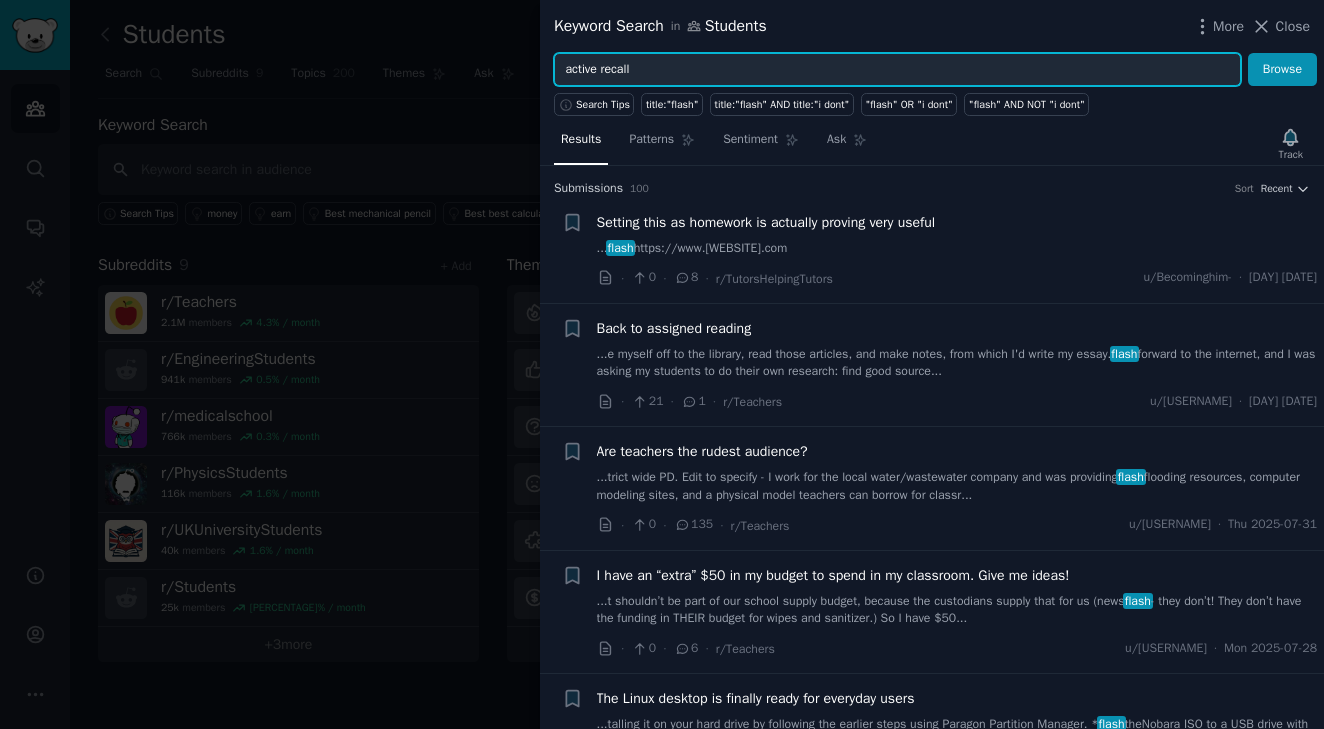 click on "Browse" at bounding box center (1282, 70) 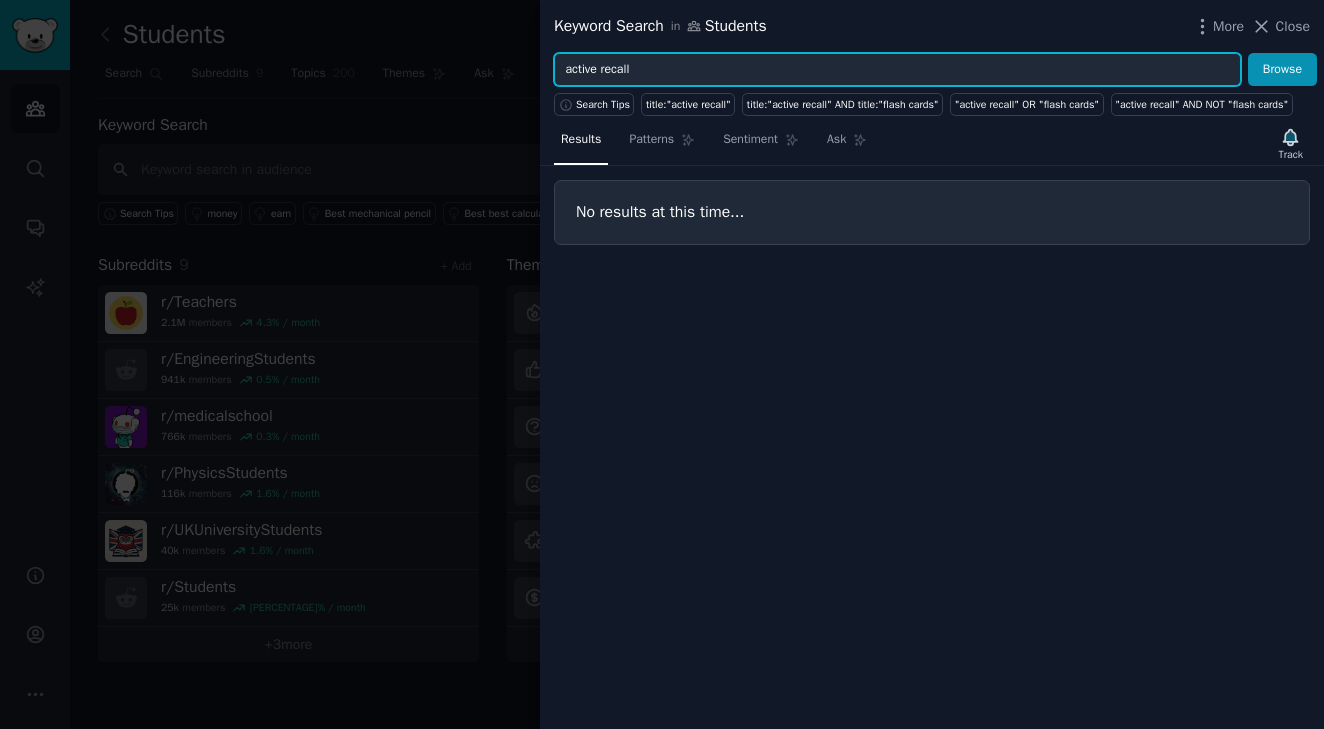 click on "active recall" at bounding box center [897, 70] 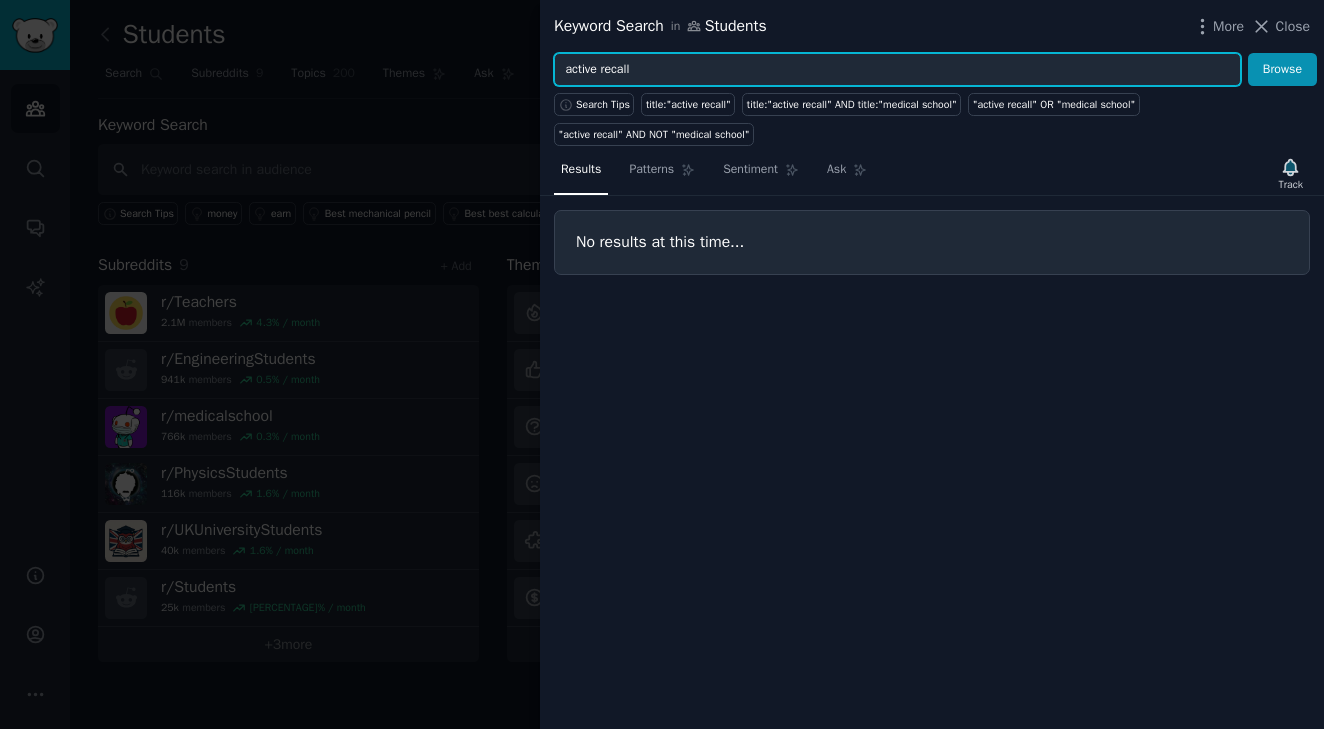 click on "active recall" at bounding box center (897, 70) 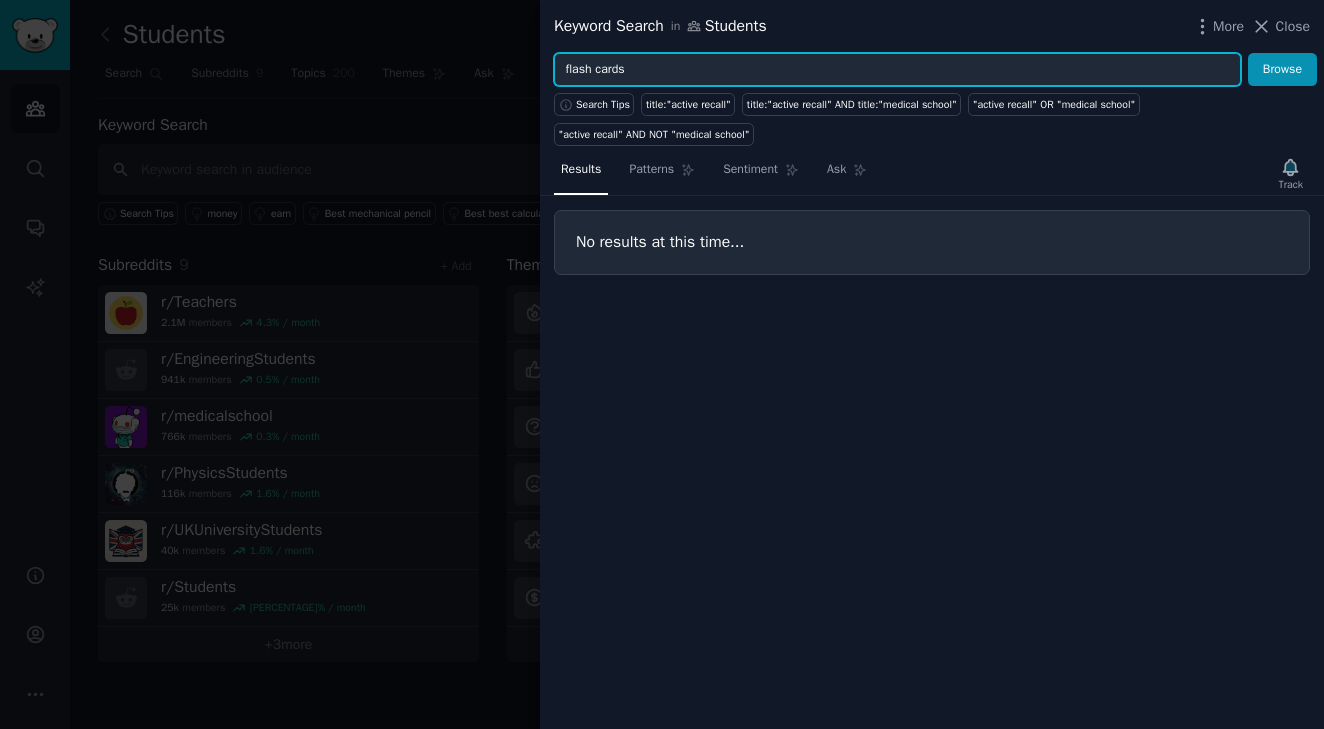 type on "flash cards" 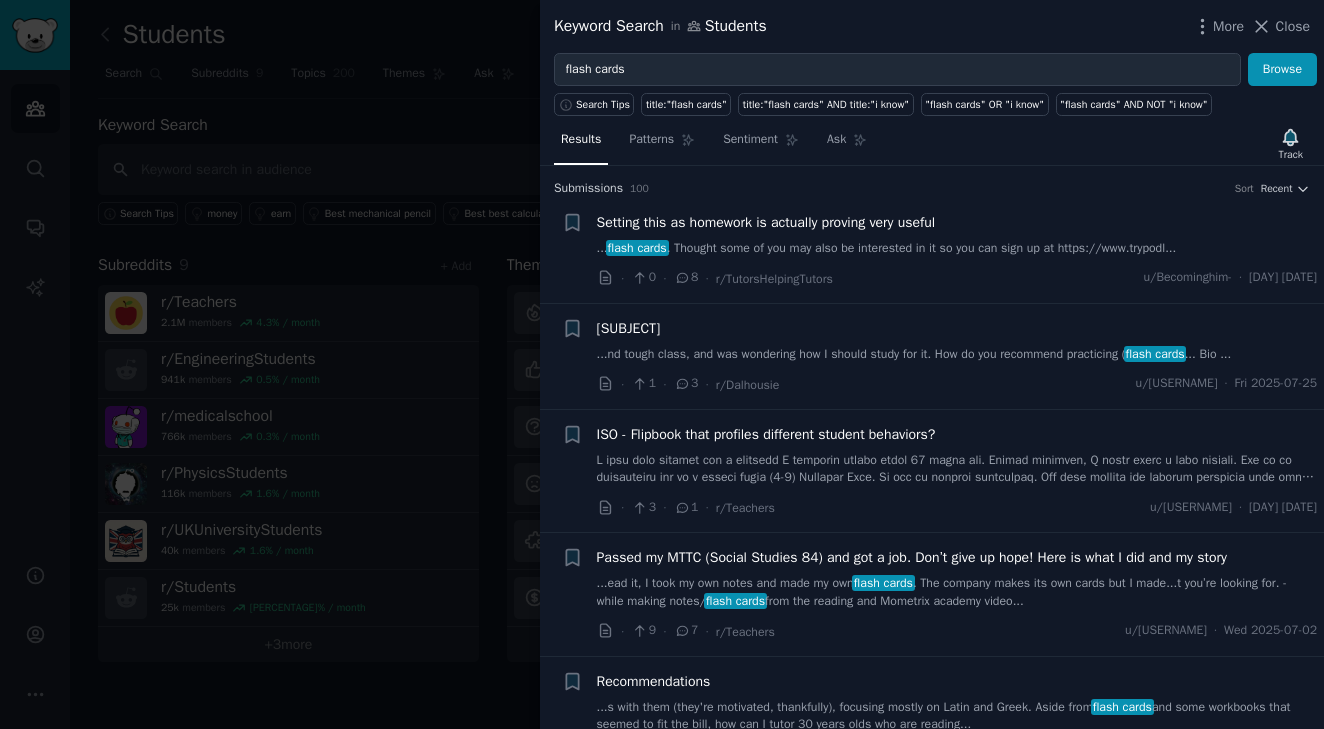 click on "Submission s 100   Sort Recent" at bounding box center [932, 182] 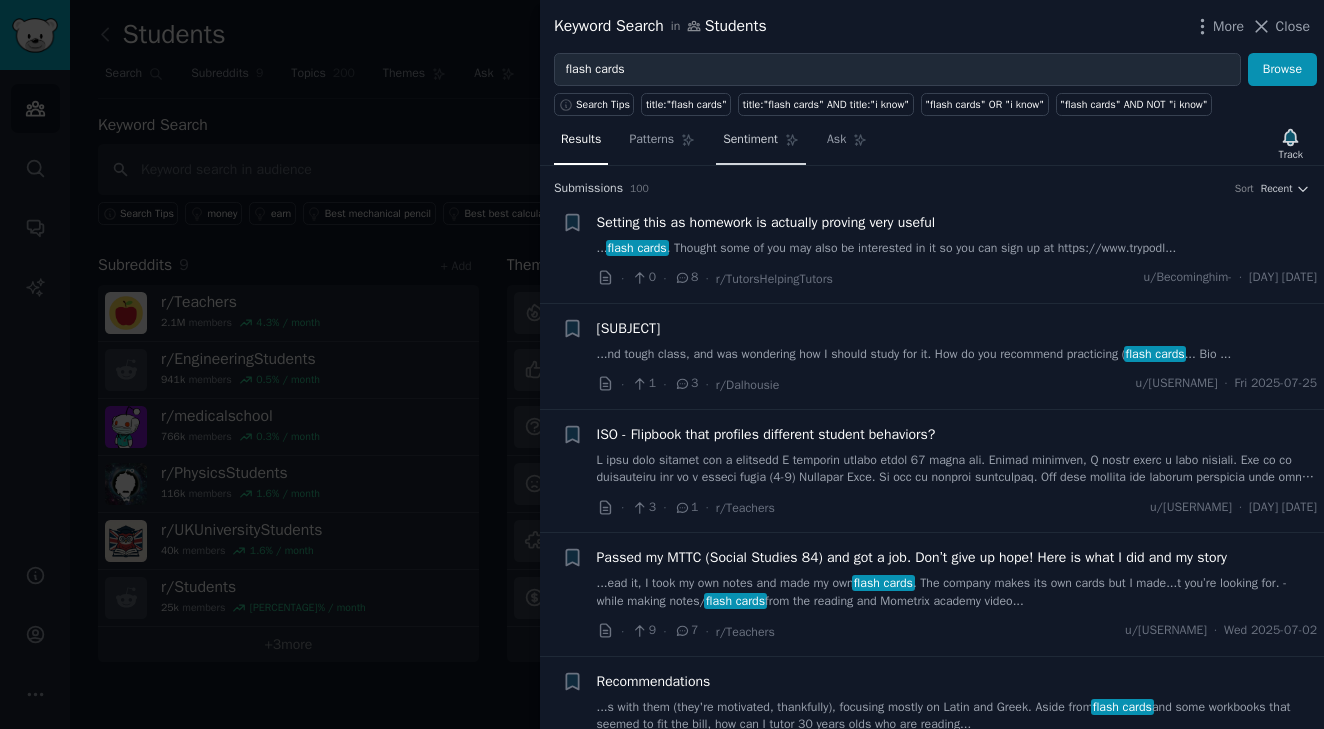 click on "Sentiment" at bounding box center [750, 140] 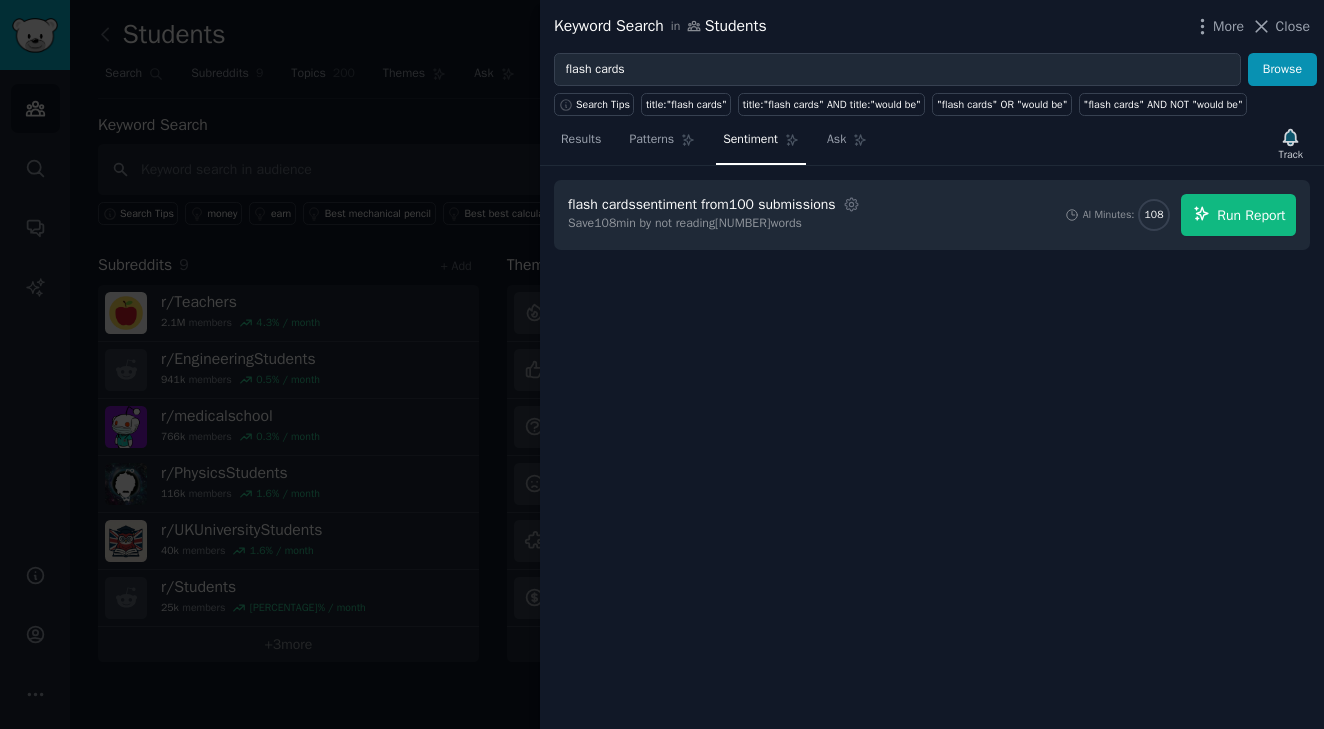 click on "Run Report" at bounding box center (1251, 215) 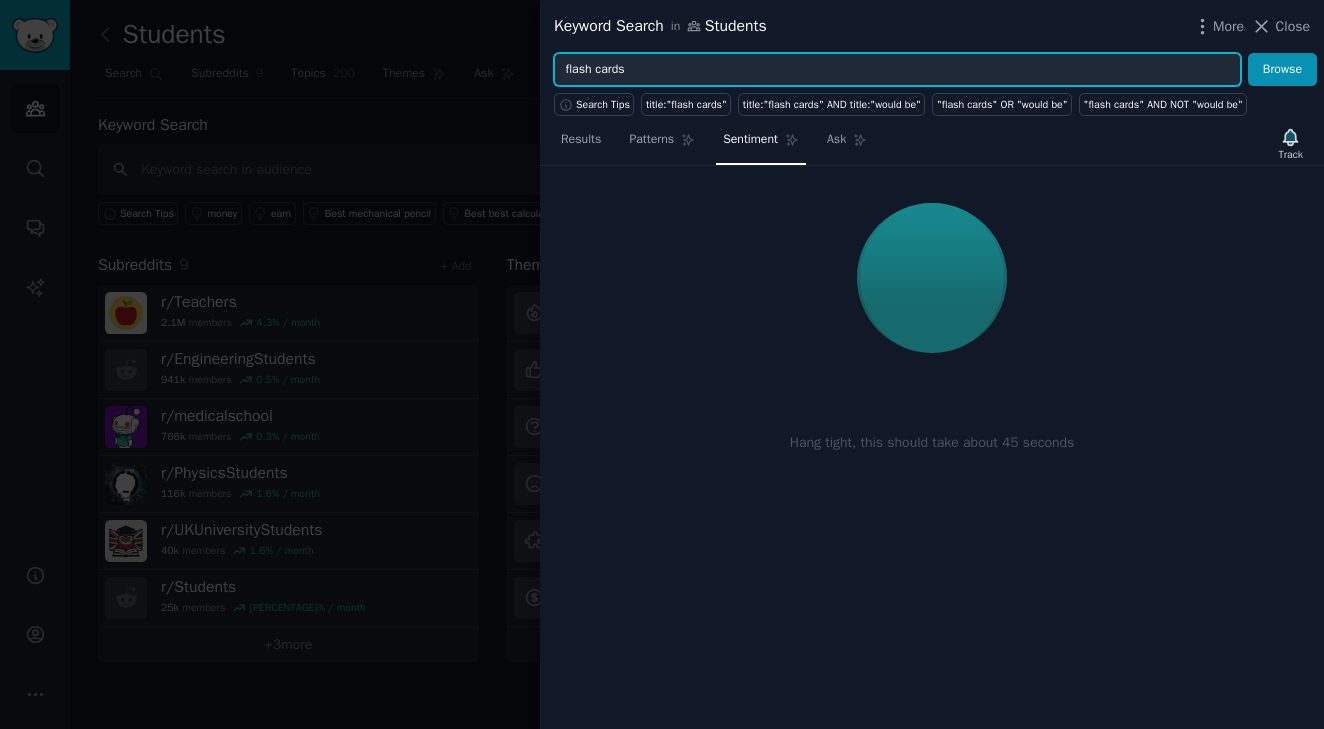 click on "flash cards" at bounding box center [897, 70] 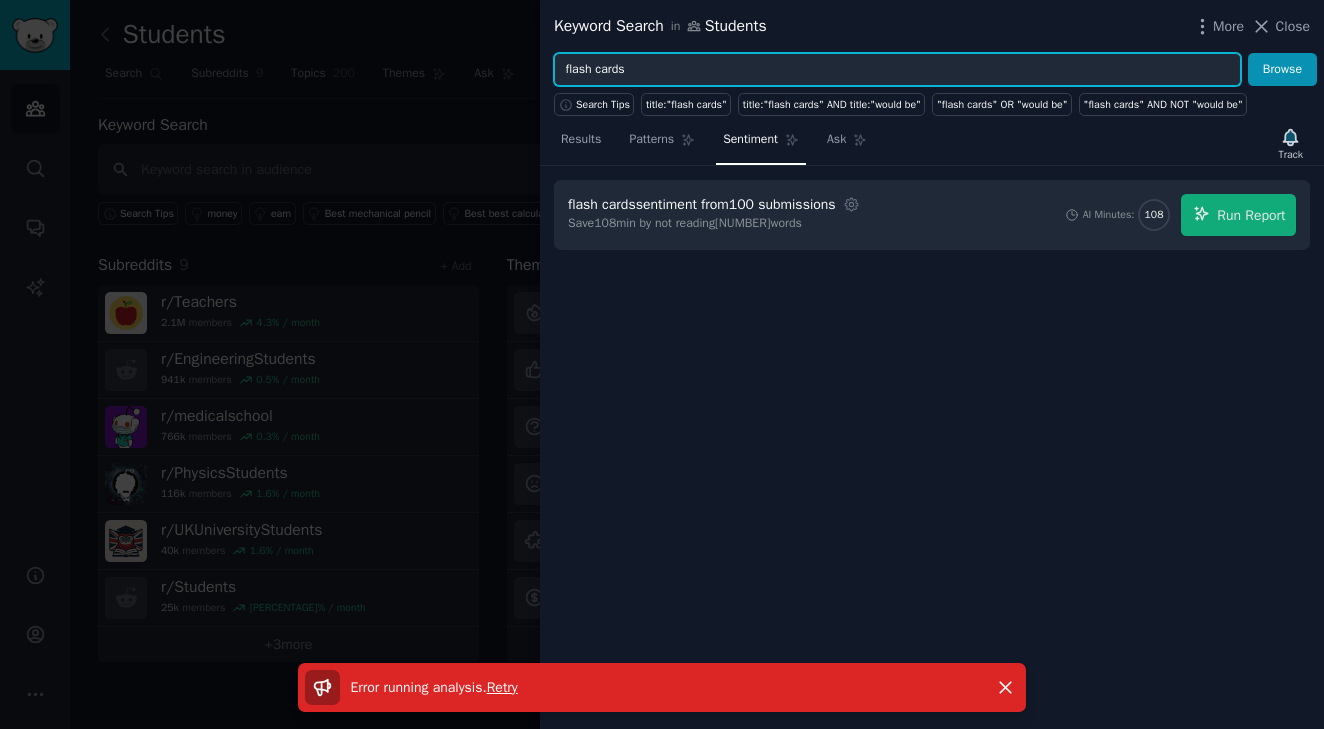 click on "flash cards" at bounding box center [897, 70] 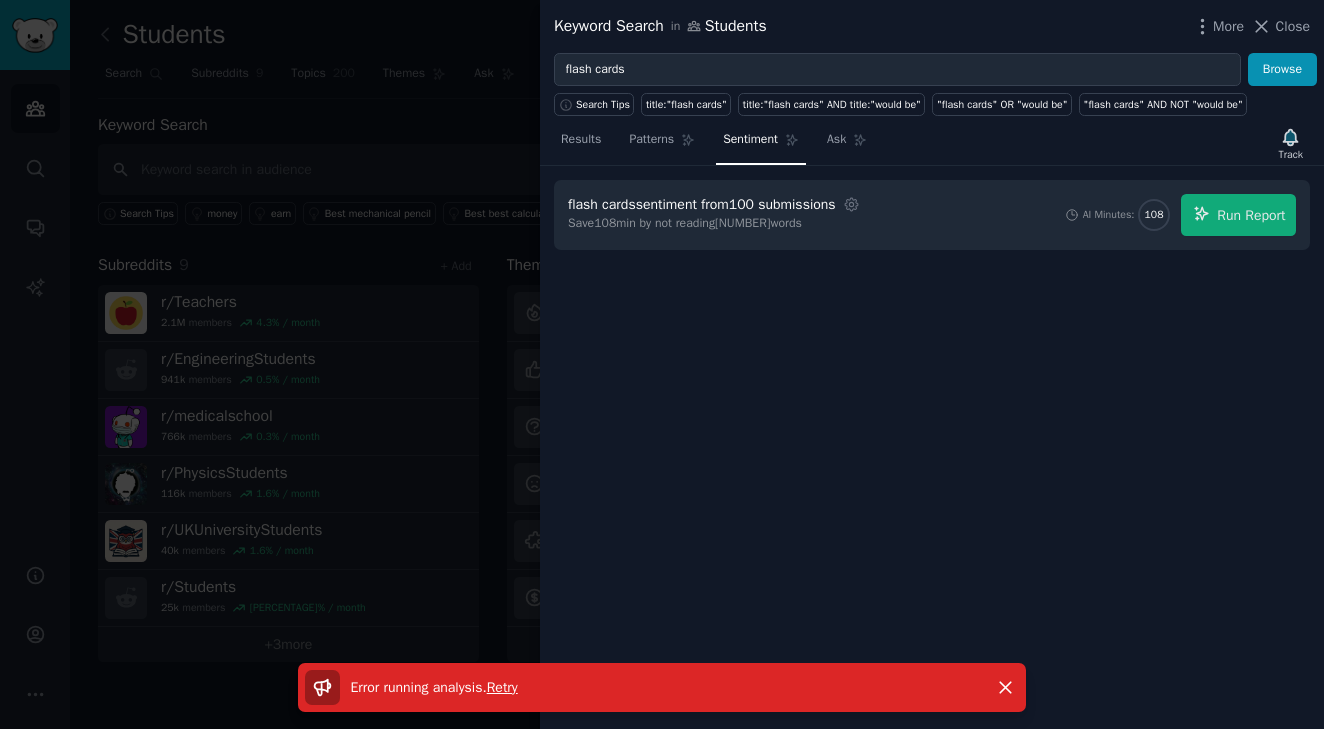 click on "flash cards sentiment from [NUMBER] submissions Settings Save [NUMBER] min by not reading [NUMBER] words AI Minutes: [NUMBER] Run Report Error running analysis . Retry Dismiss" at bounding box center (932, 447) 